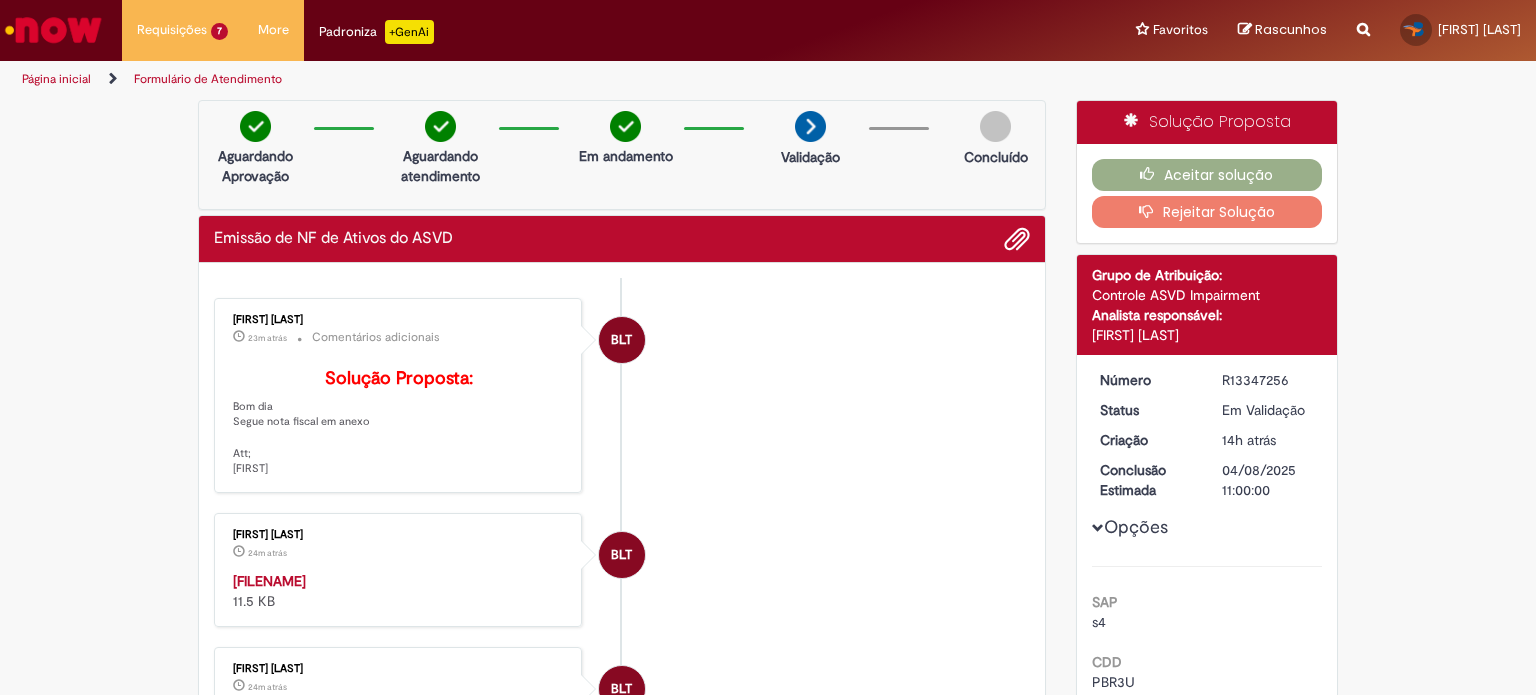 scroll, scrollTop: 0, scrollLeft: 0, axis: both 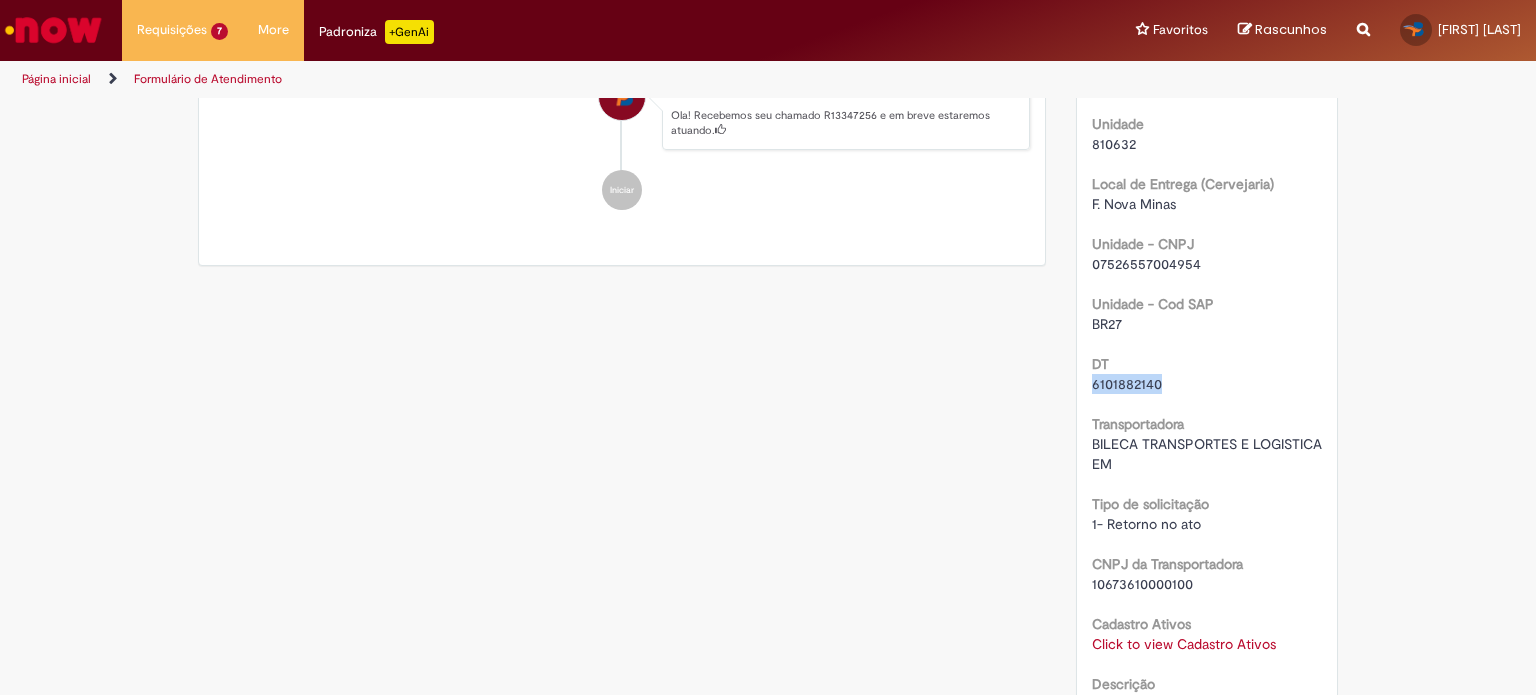 drag, startPoint x: 1160, startPoint y: 377, endPoint x: 1081, endPoint y: 377, distance: 79 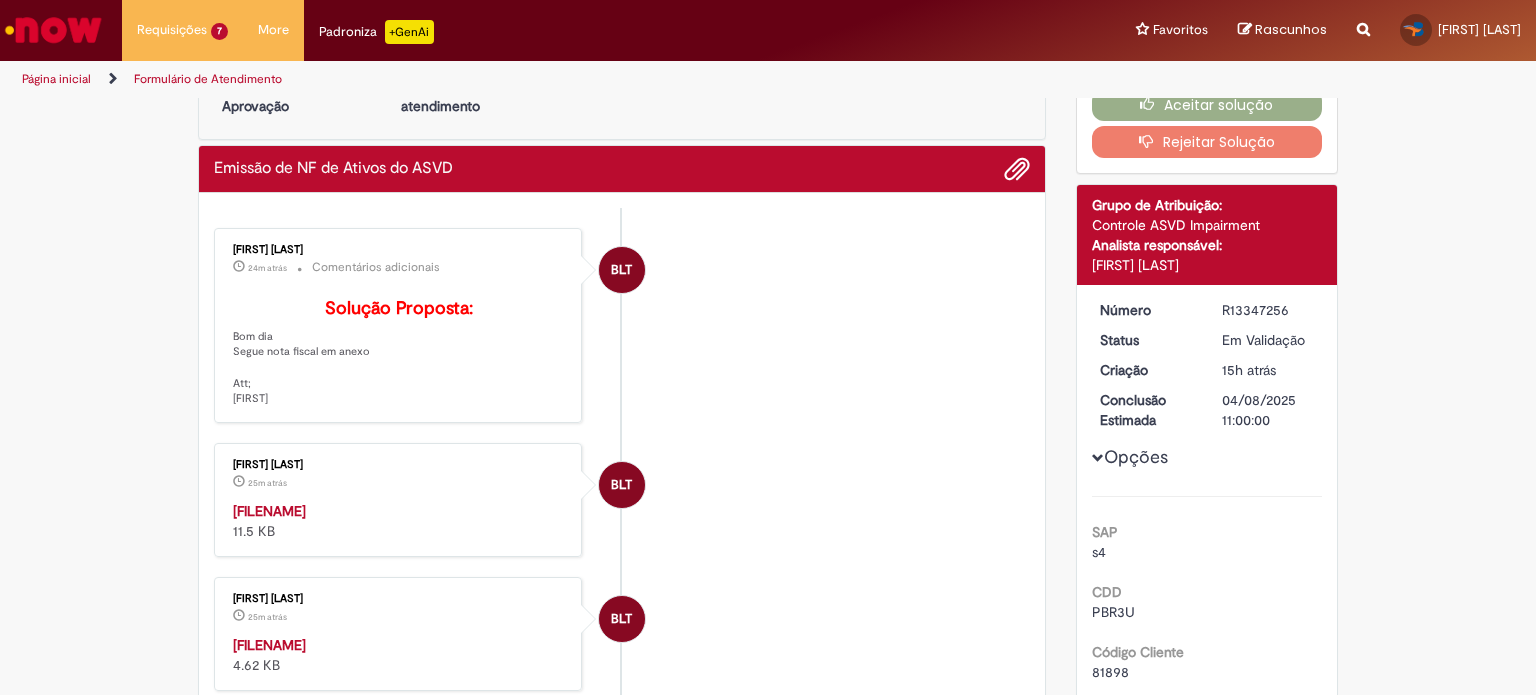 scroll, scrollTop: 0, scrollLeft: 0, axis: both 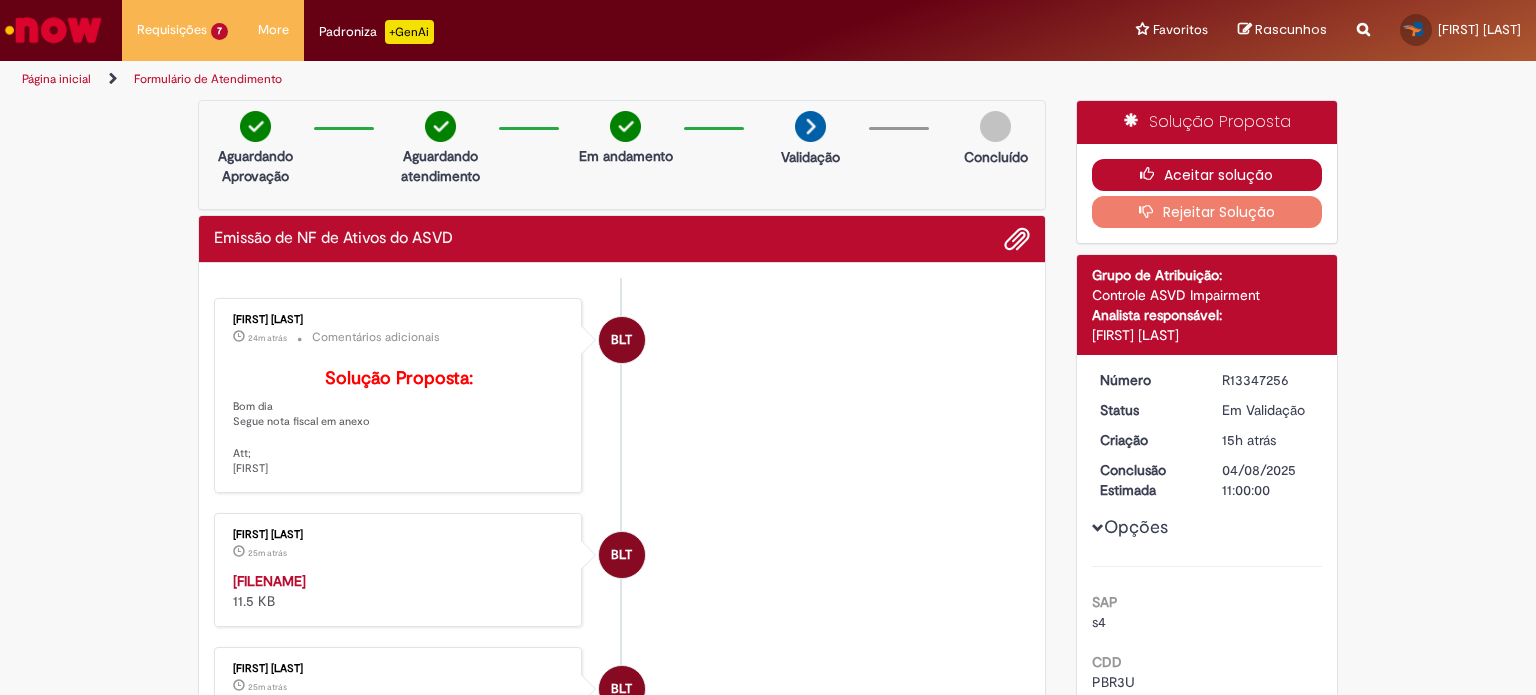 click on "Aceitar solução" at bounding box center [1207, 175] 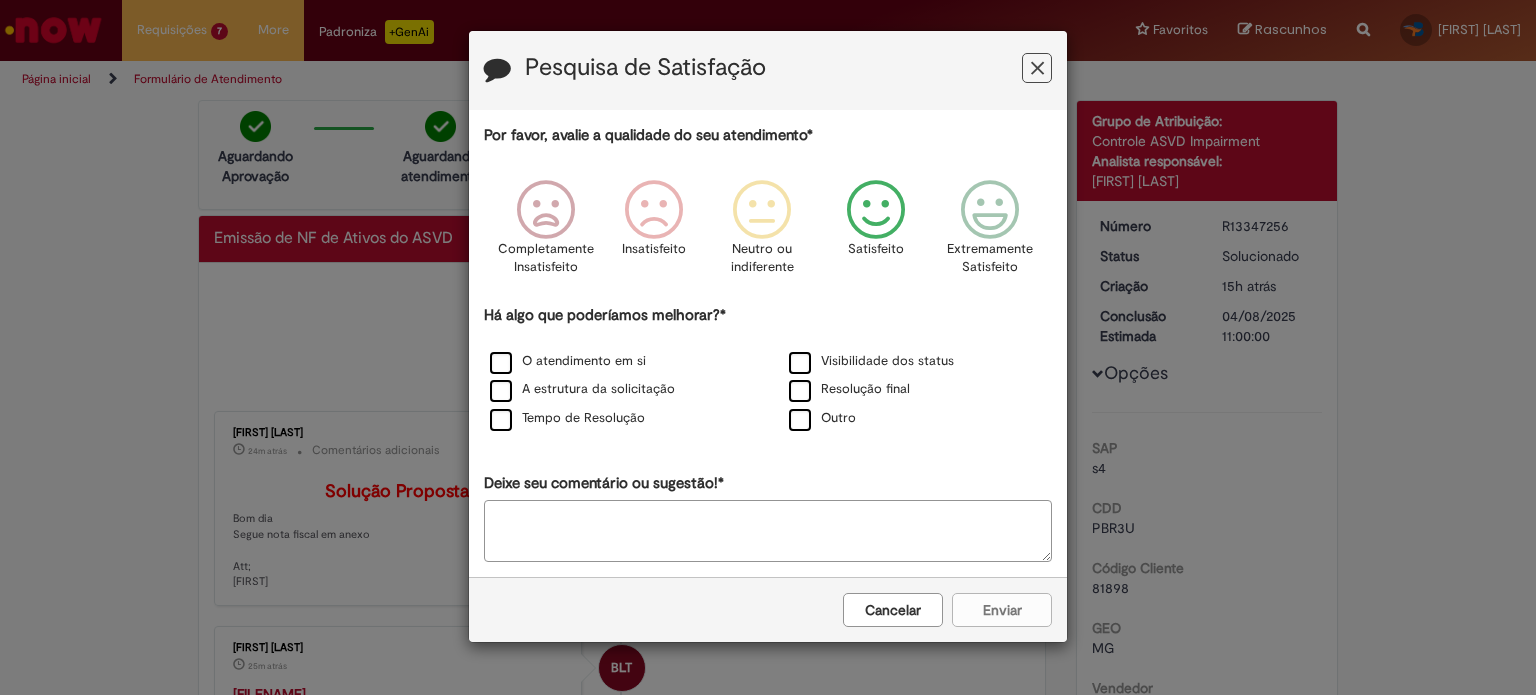 click at bounding box center [876, 210] 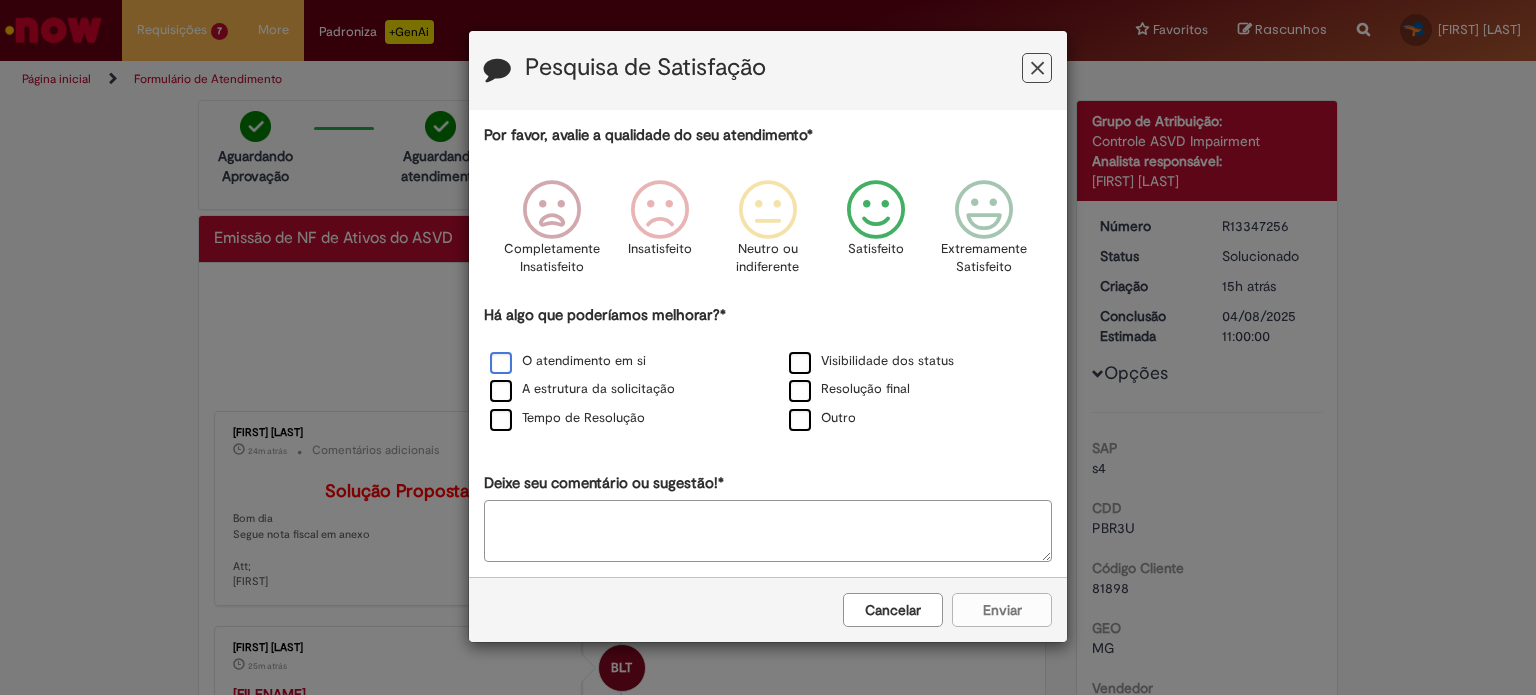 click on "O atendimento em si" at bounding box center [568, 361] 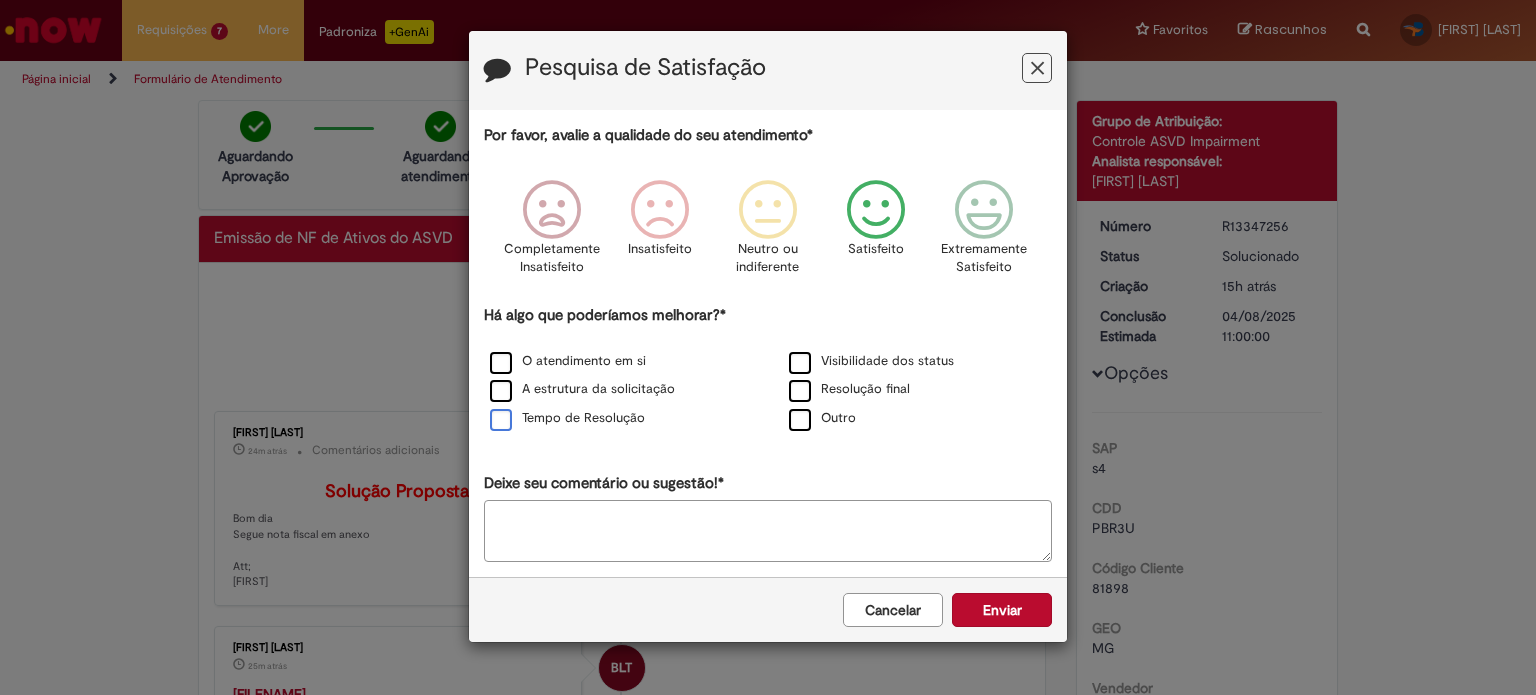 click on "Tempo de Resolução" at bounding box center (567, 418) 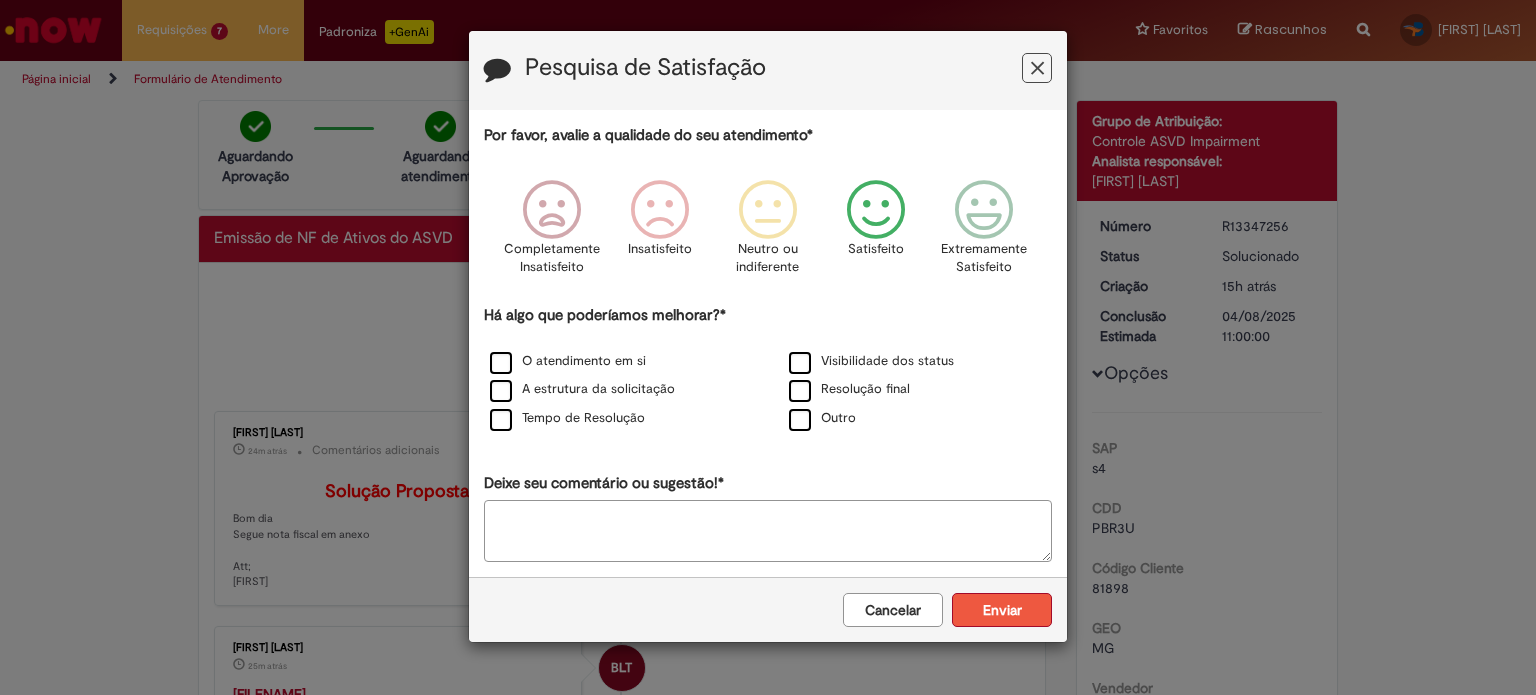 click on "Enviar" at bounding box center [1002, 610] 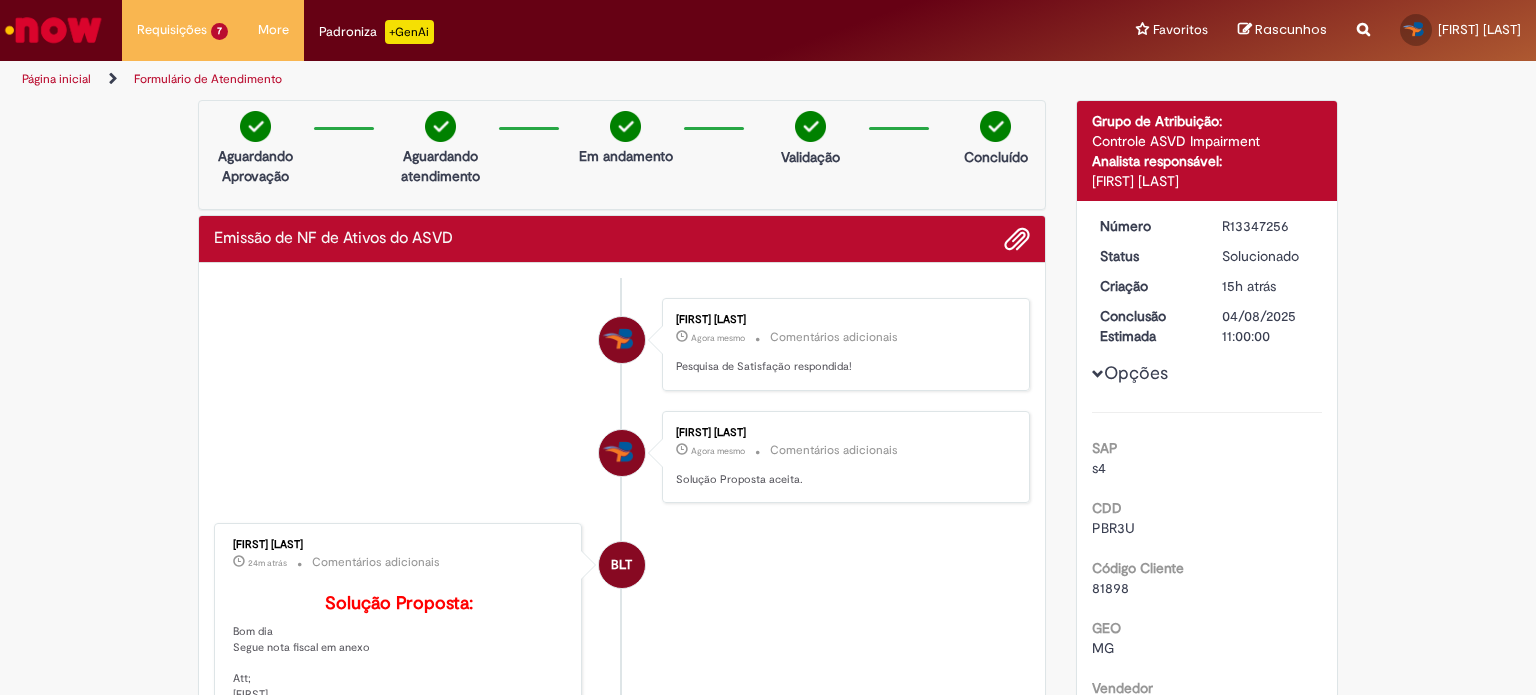 click on "Página inicial" at bounding box center [56, 79] 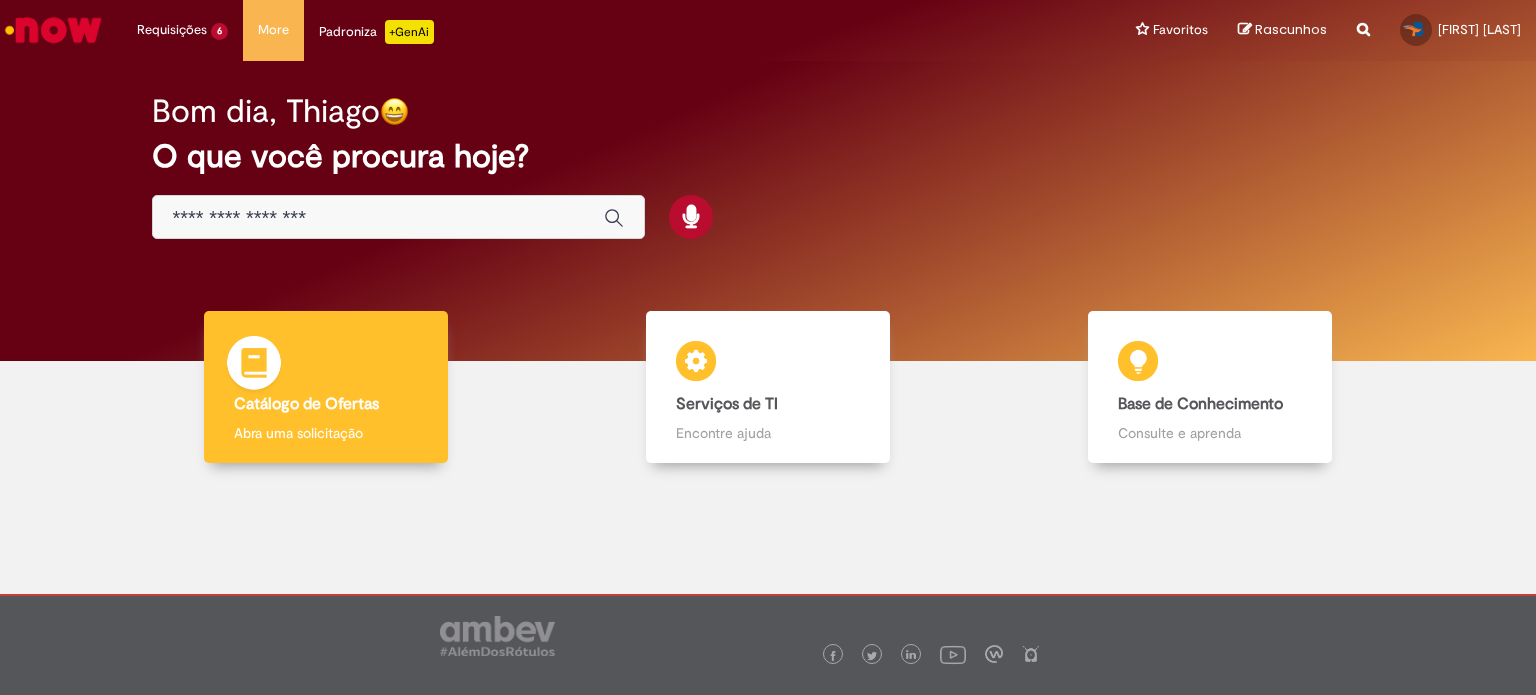click on "Catálogo de Ofertas" at bounding box center (306, 404) 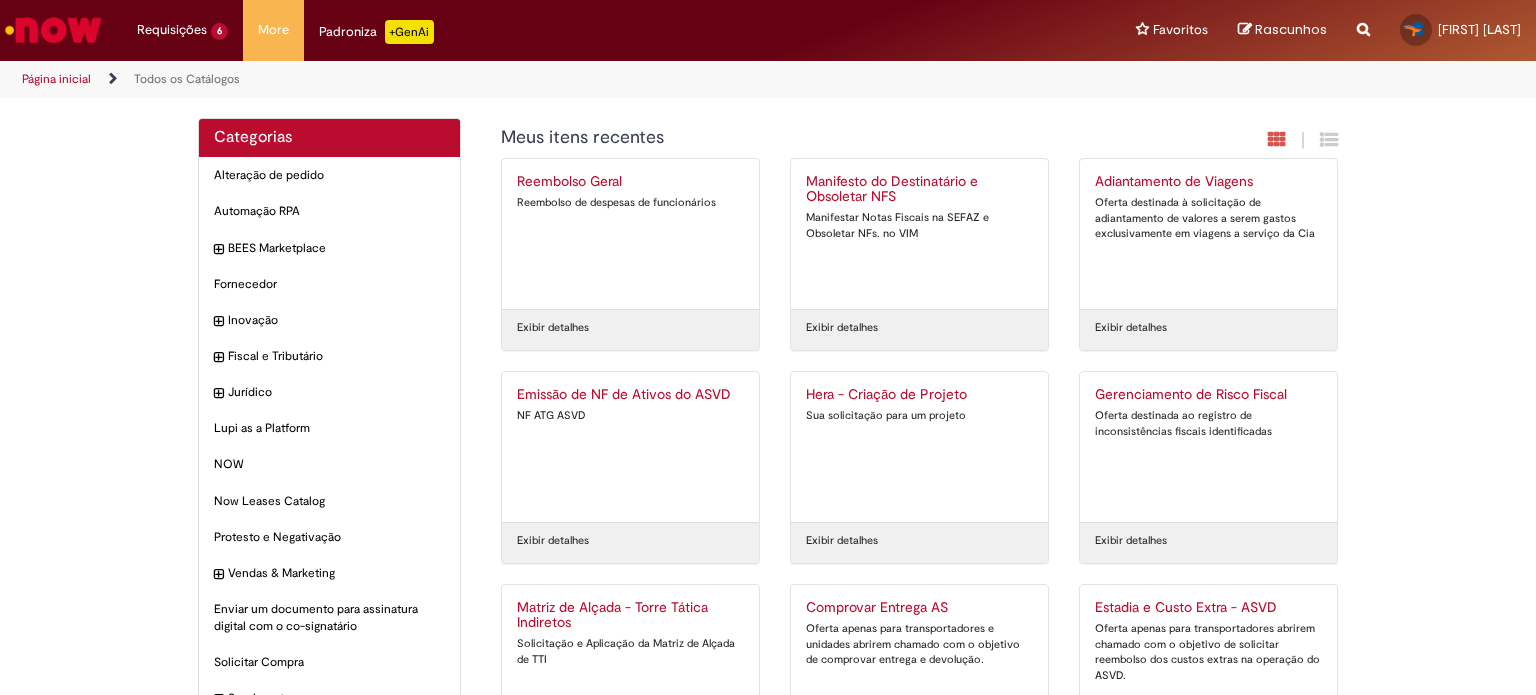click on "Emissão de NF de Ativos do ASVD" at bounding box center (630, 395) 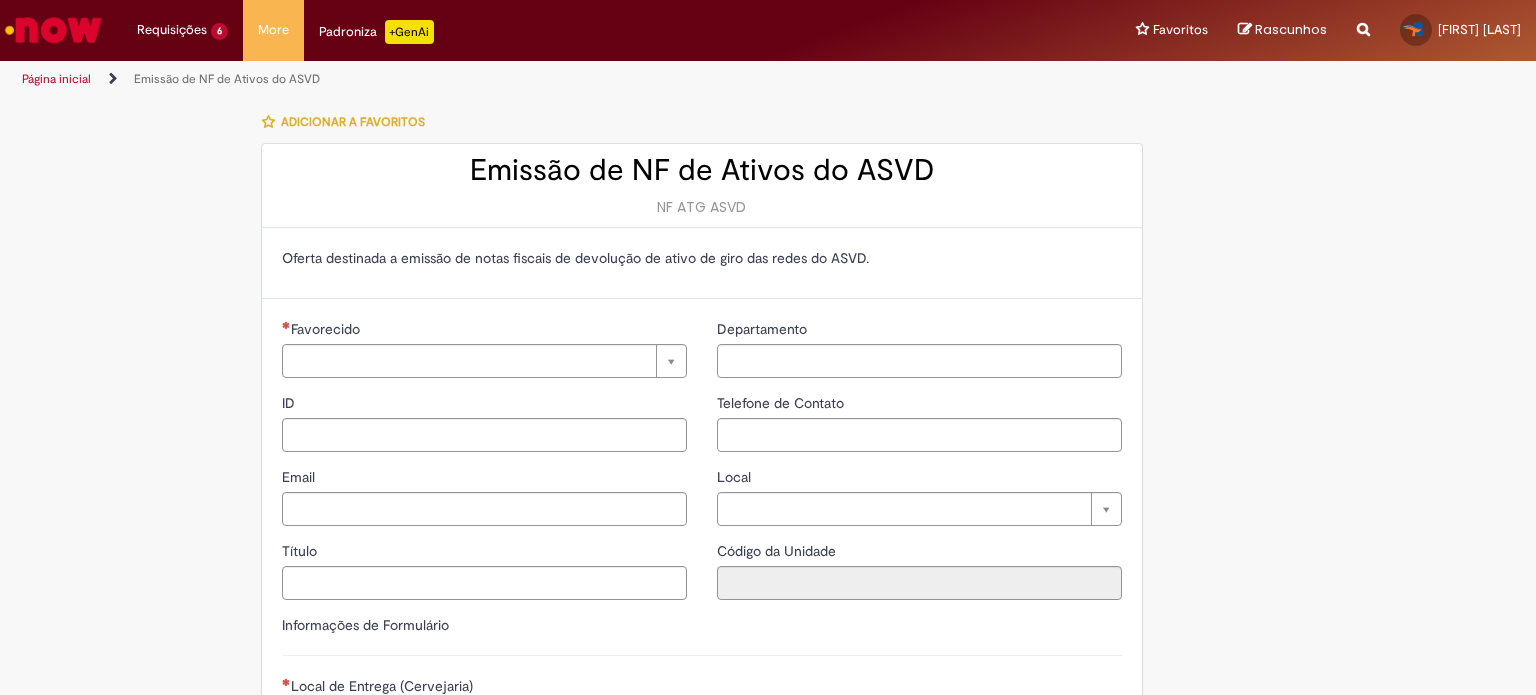 type on "**********" 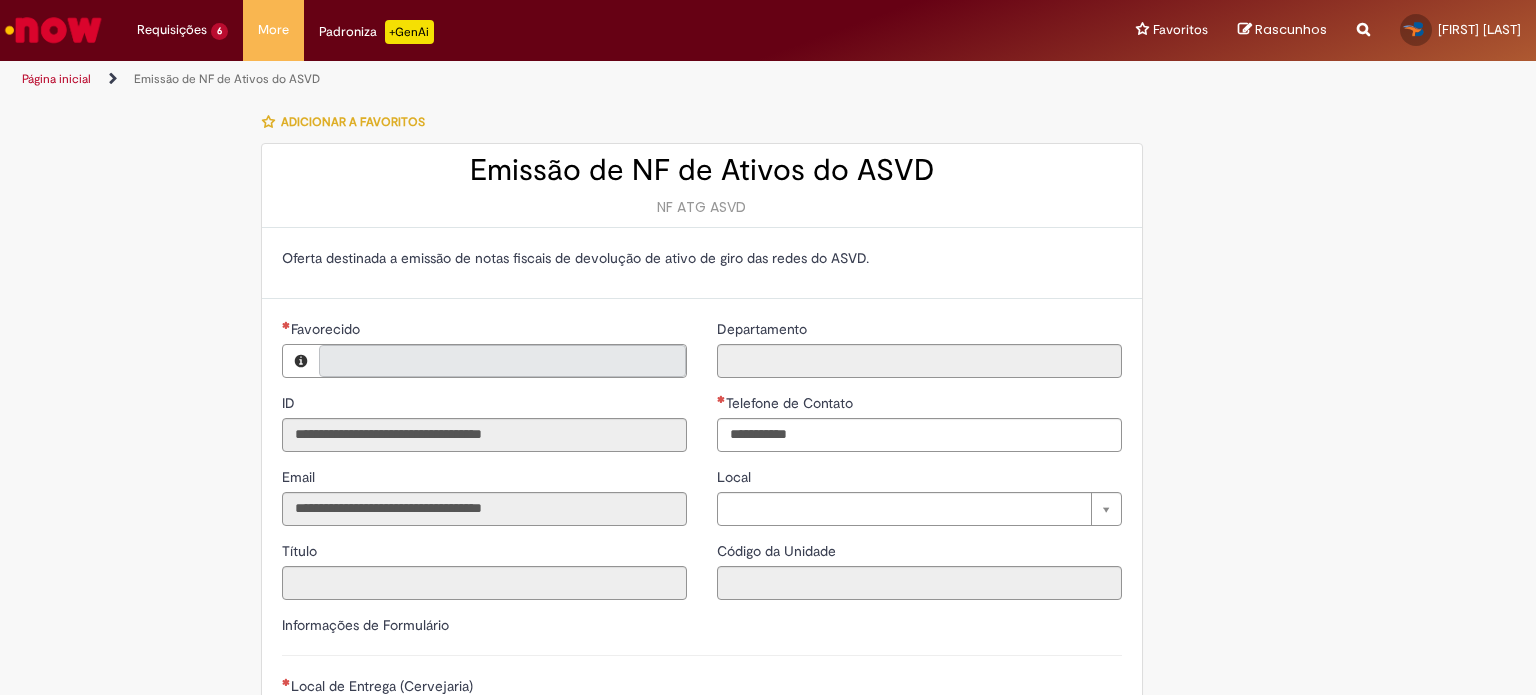 type on "**********" 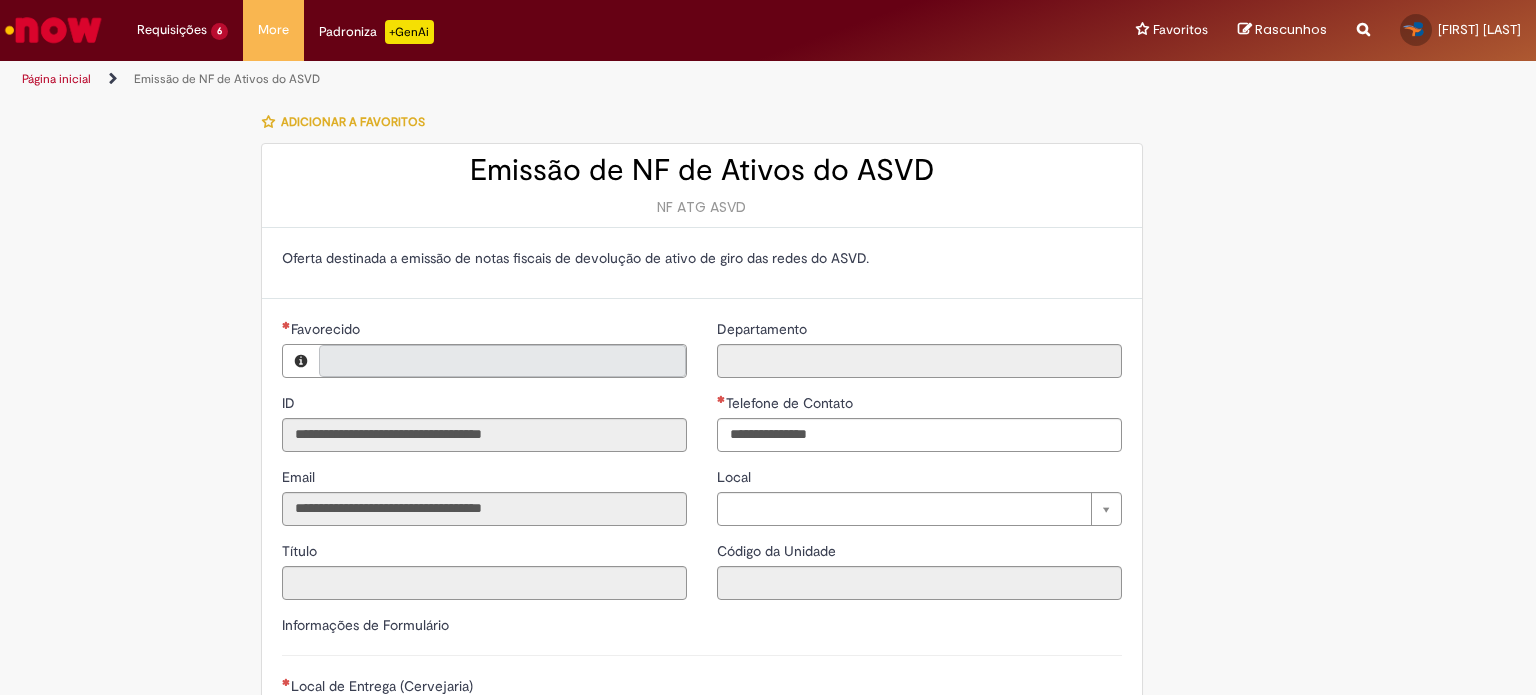 type on "**********" 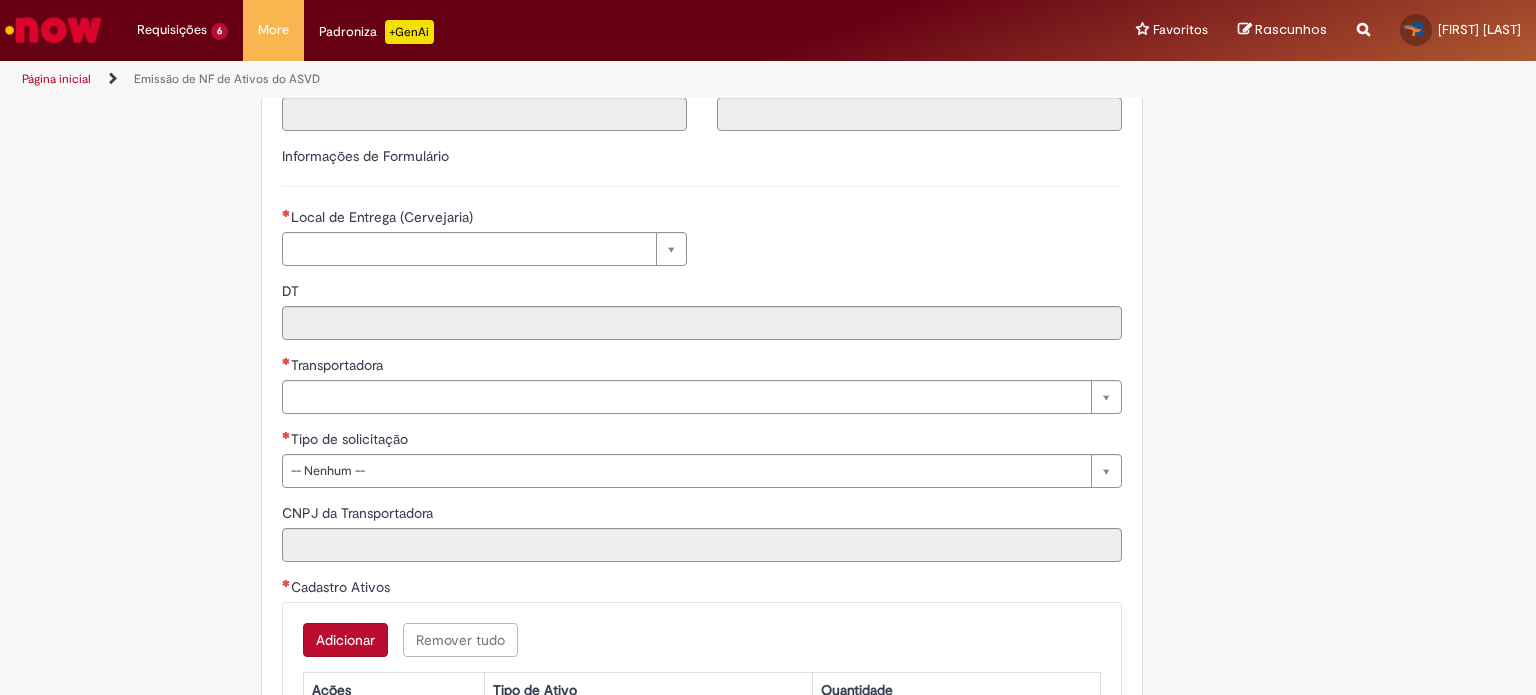 scroll, scrollTop: 483, scrollLeft: 0, axis: vertical 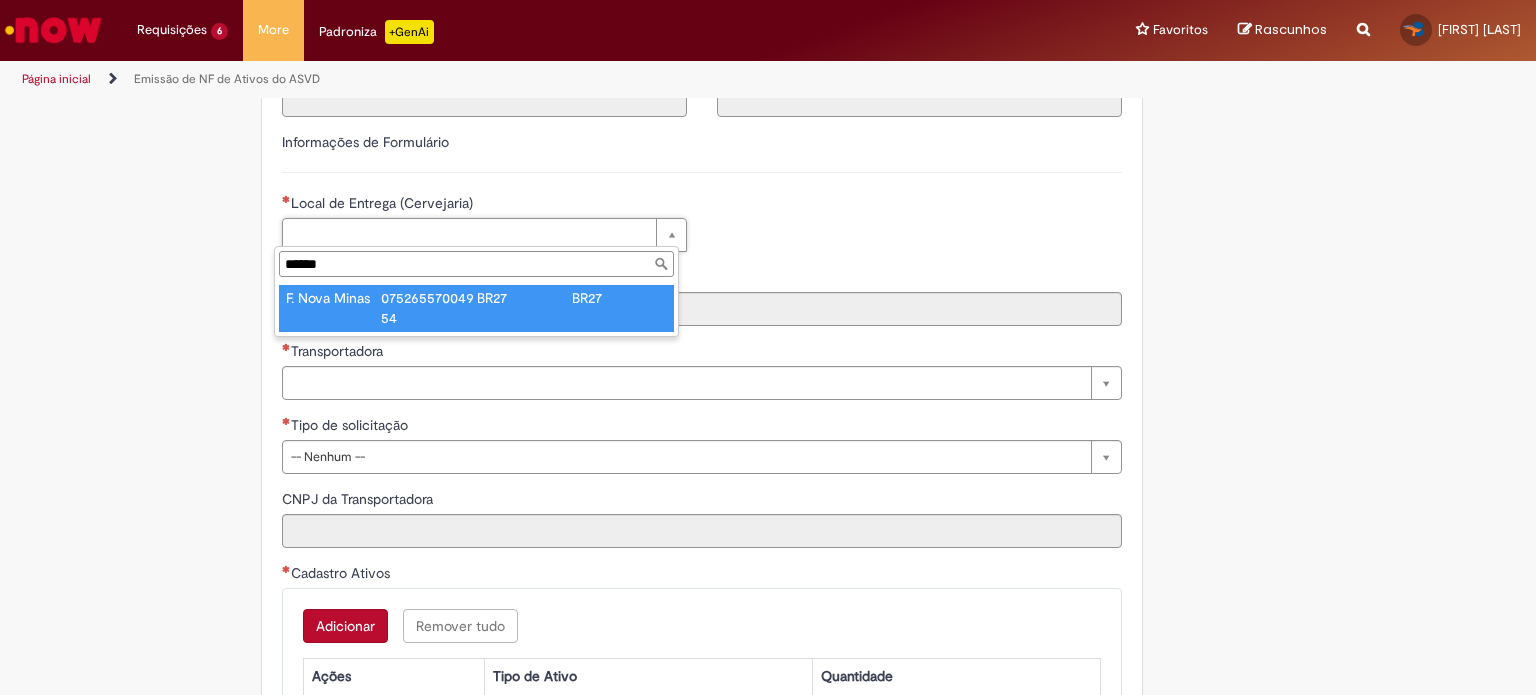 type on "******" 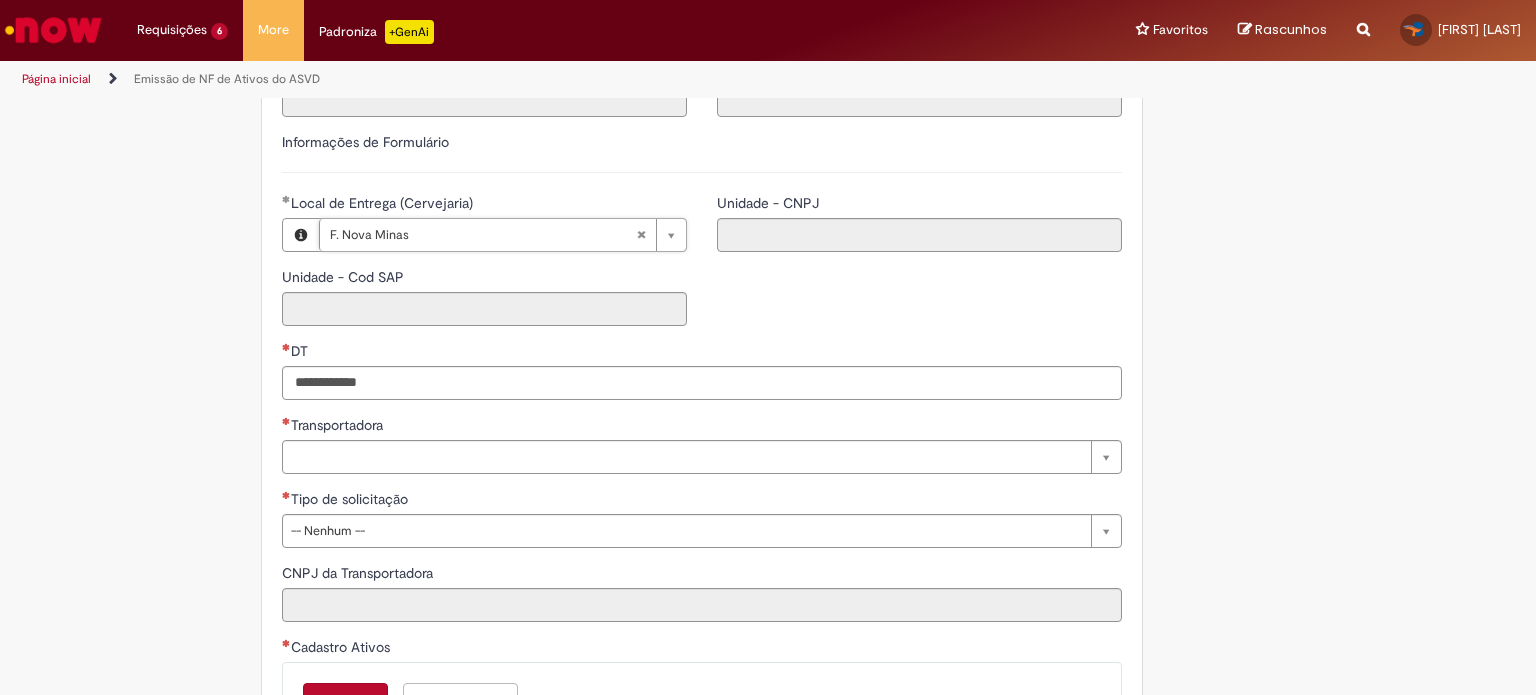 type on "****" 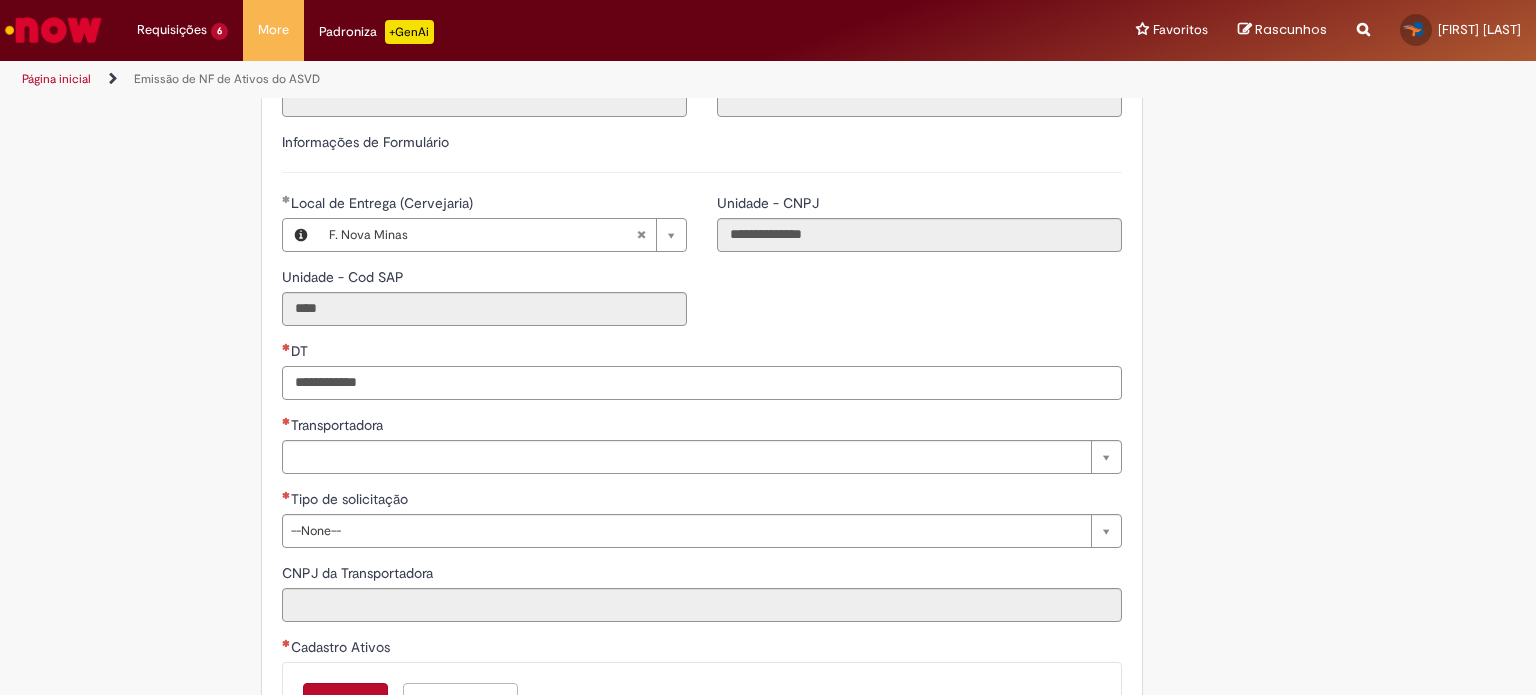 click on "DT" at bounding box center [702, 383] 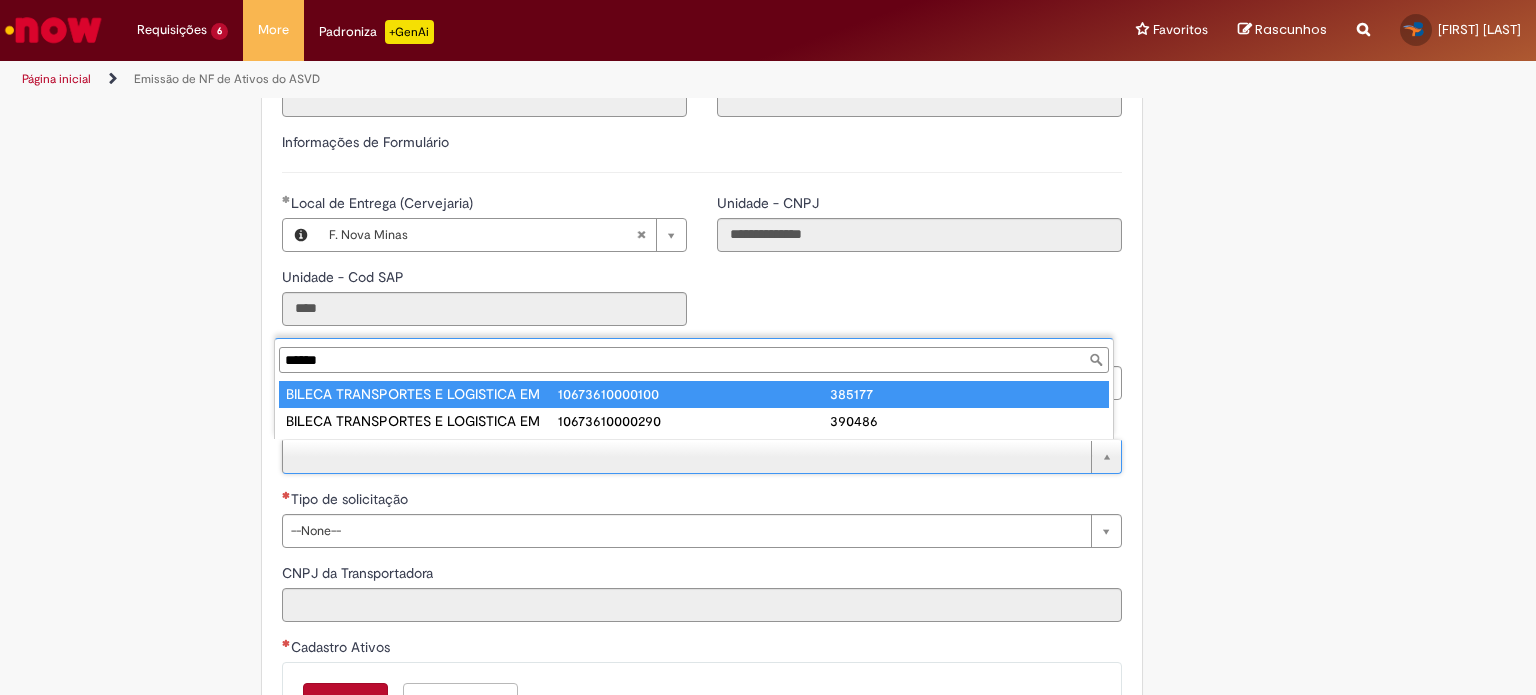 type on "******" 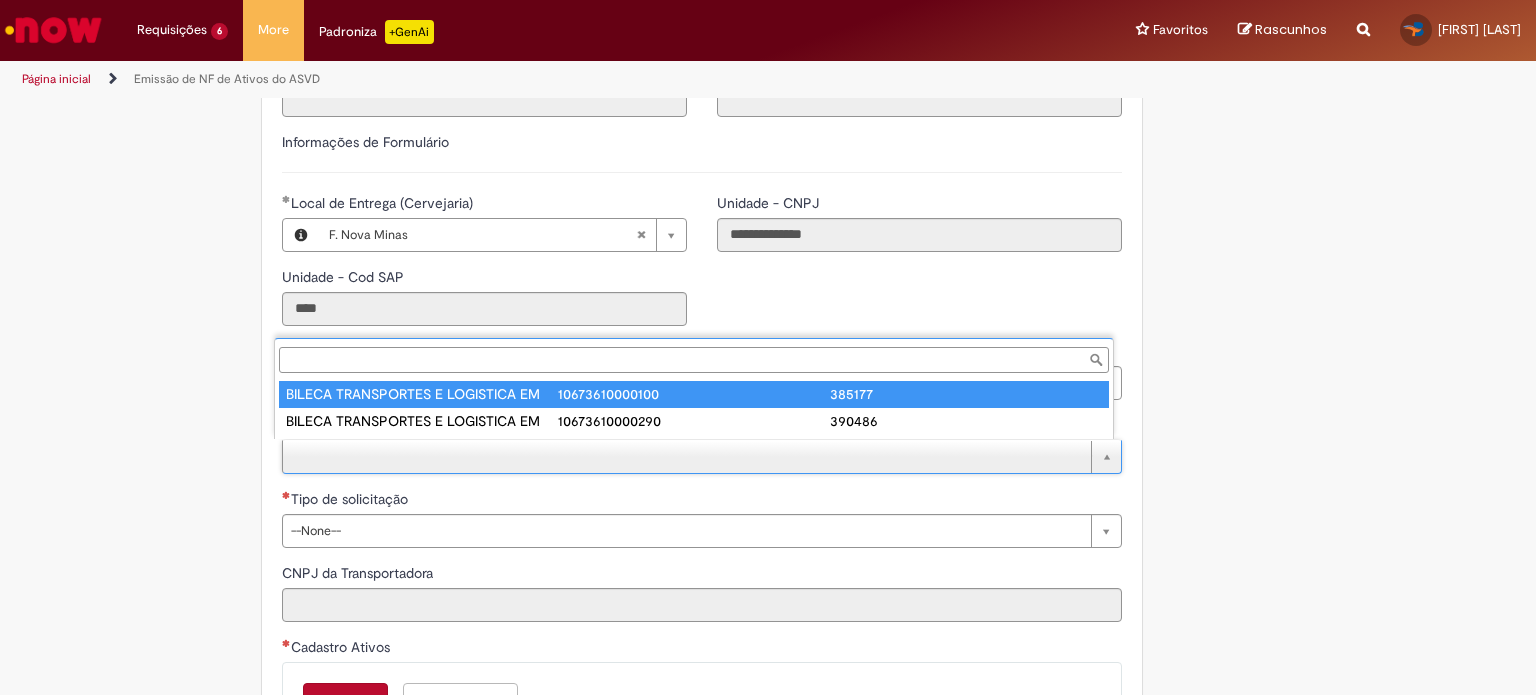type on "**********" 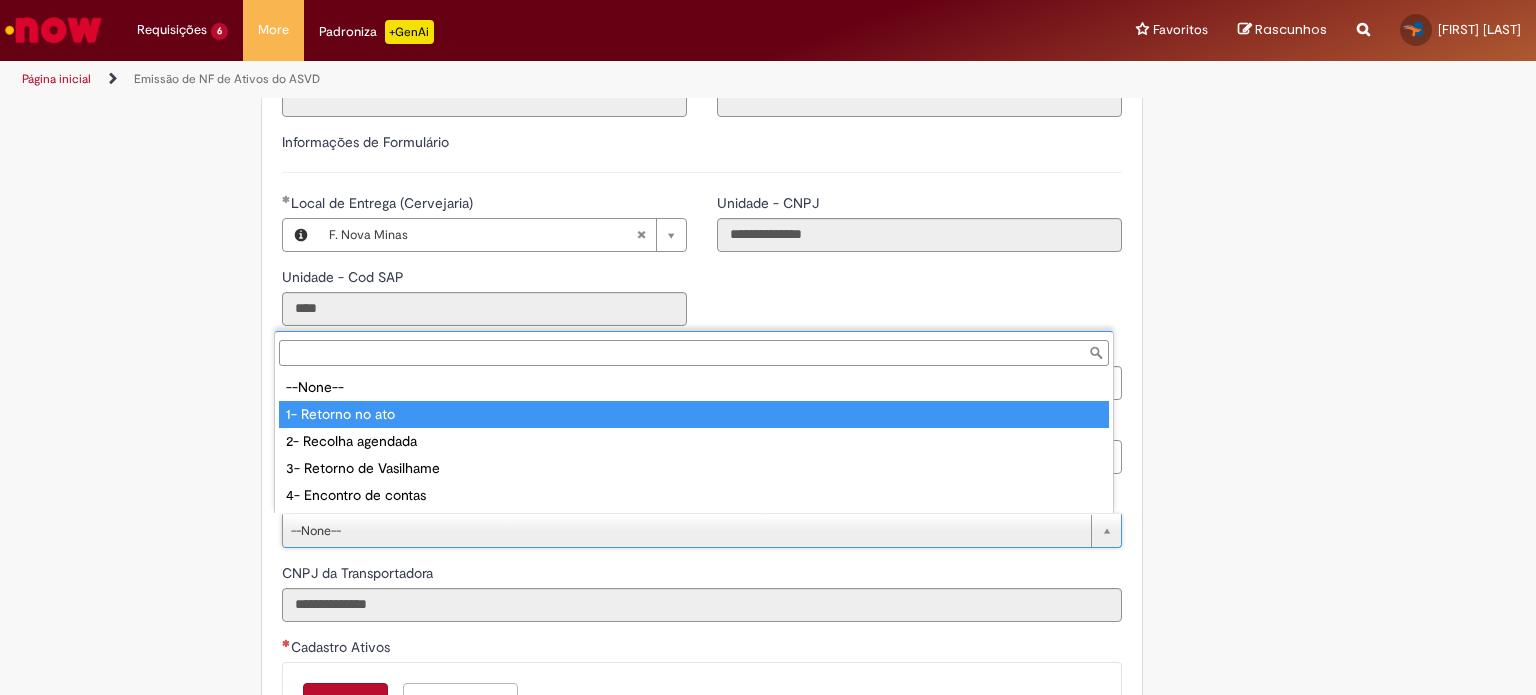 type on "**********" 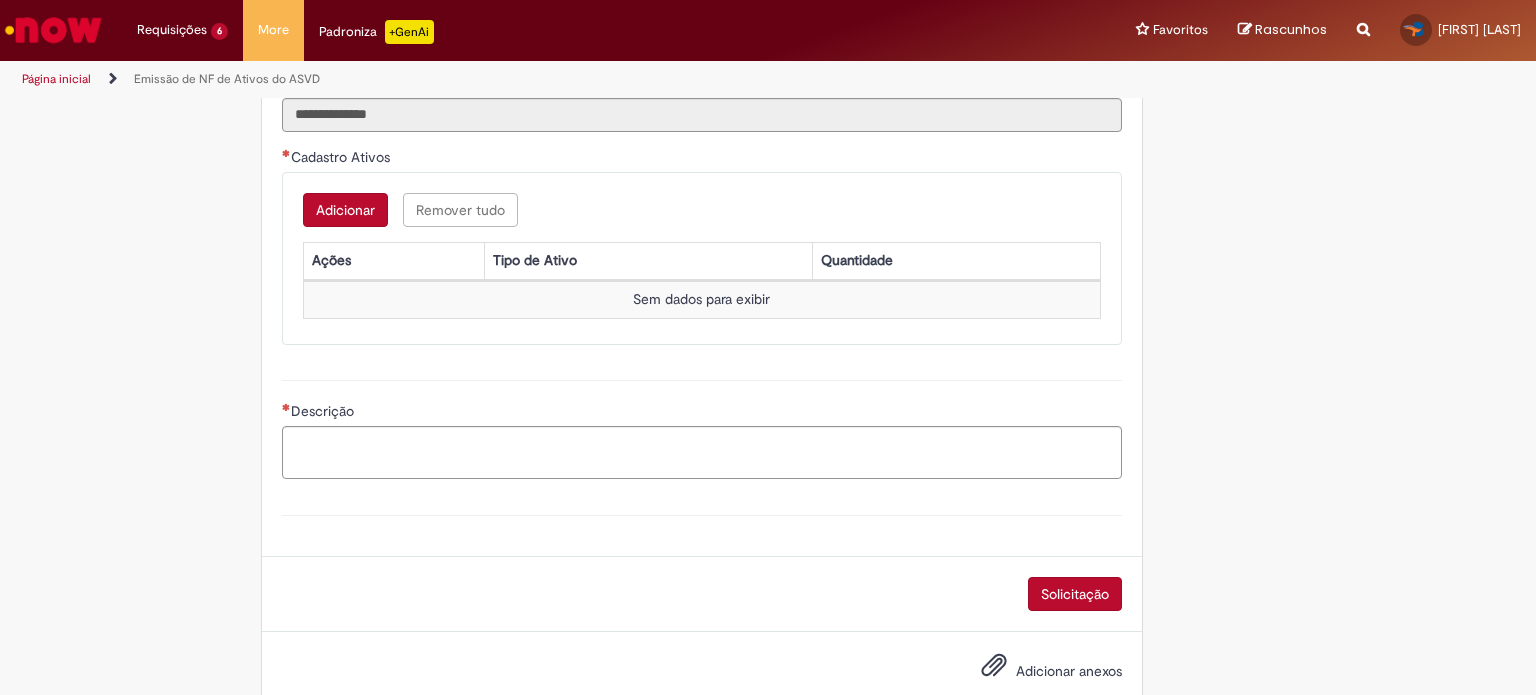 scroll, scrollTop: 982, scrollLeft: 0, axis: vertical 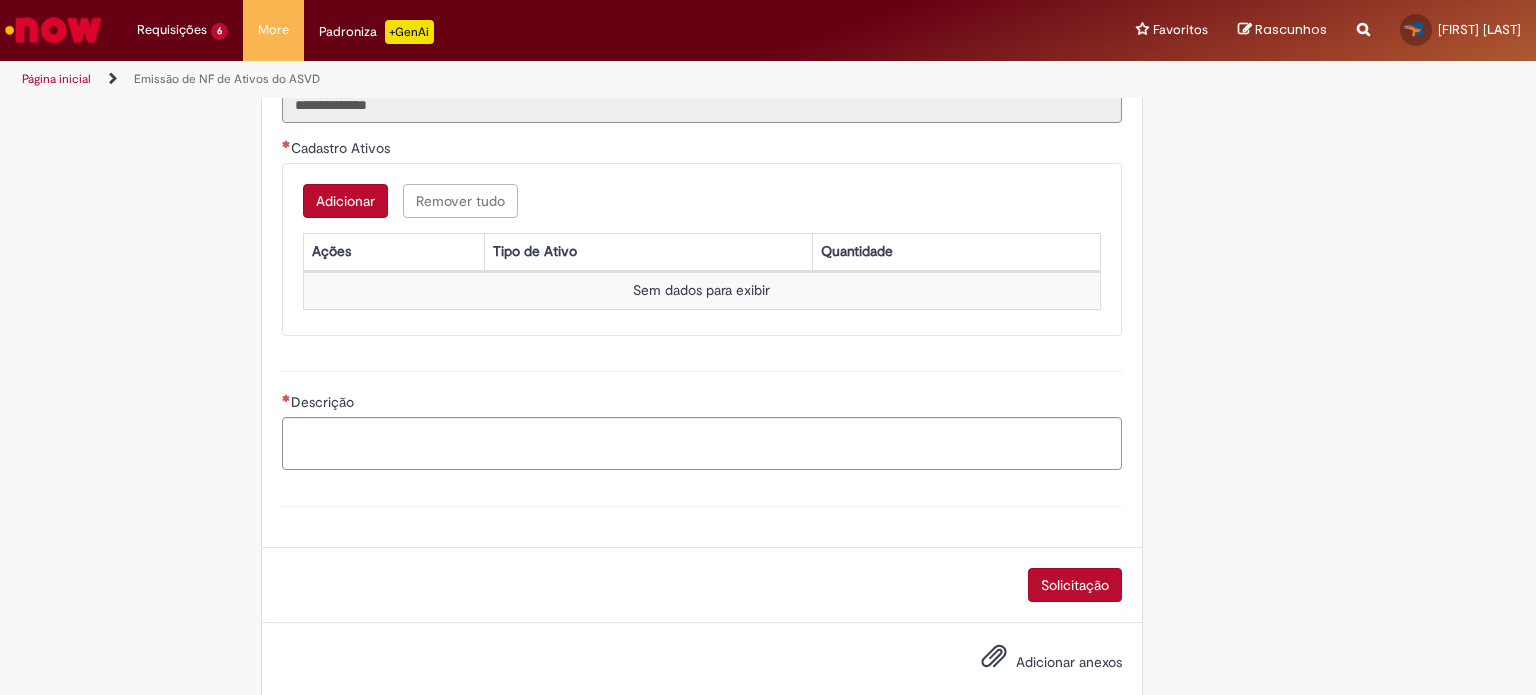 click on "Adicionar" at bounding box center (345, 201) 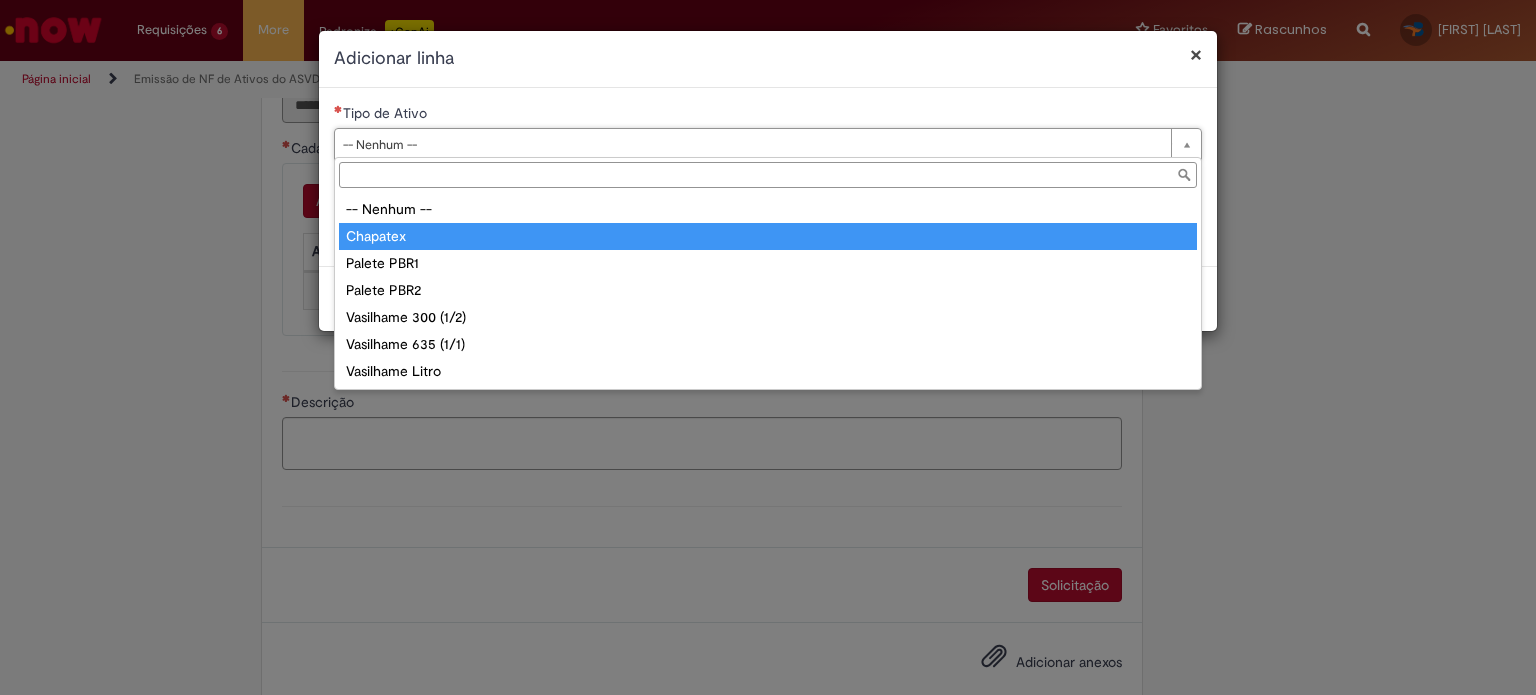 type on "********" 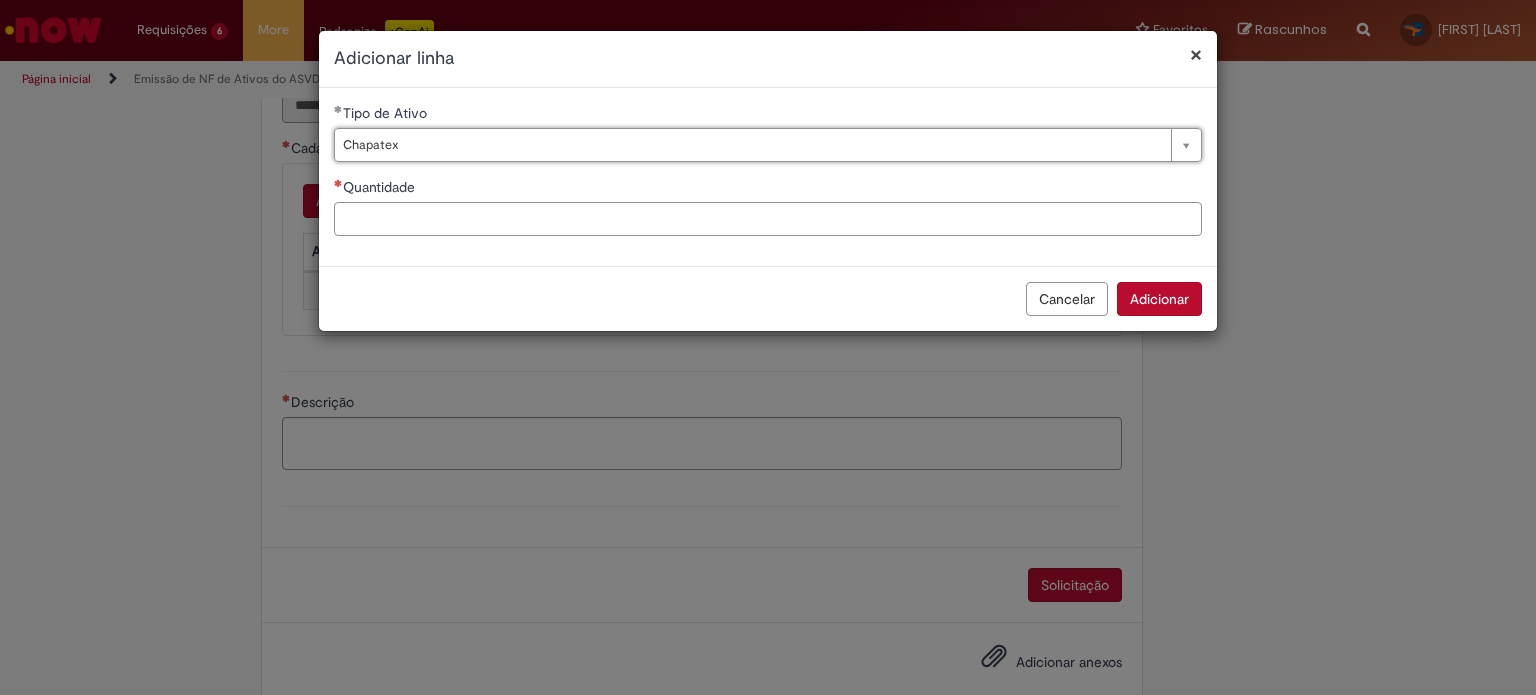 click on "Quantidade" at bounding box center [768, 219] 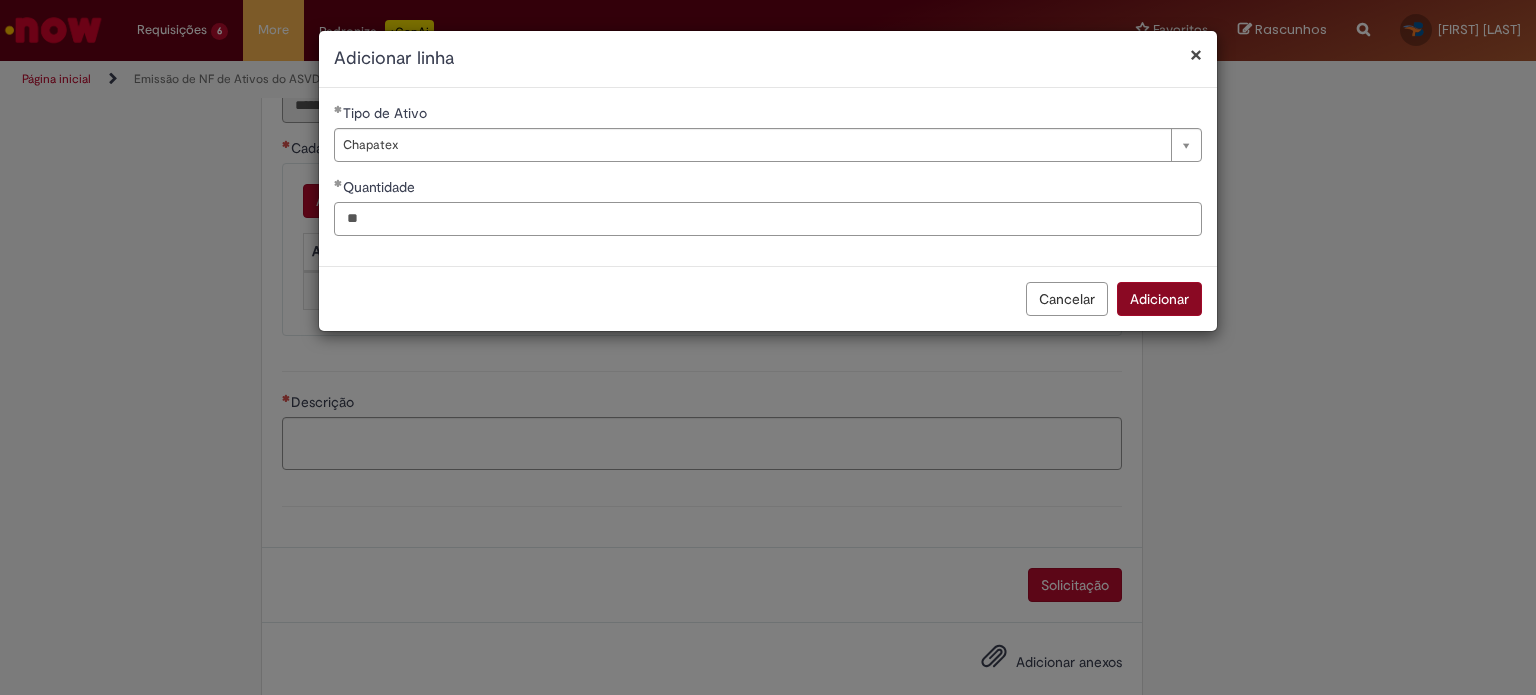 type on "**" 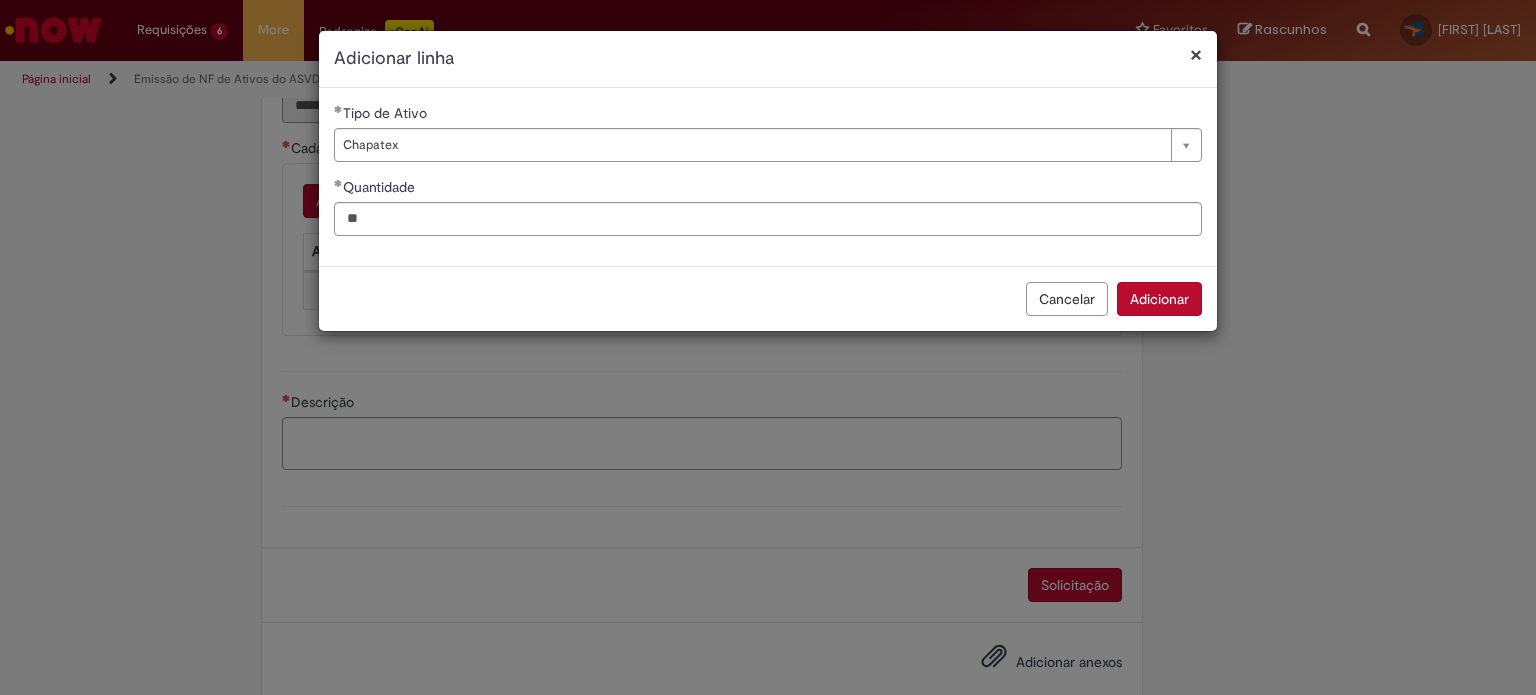 click on "Adicionar" at bounding box center (1159, 299) 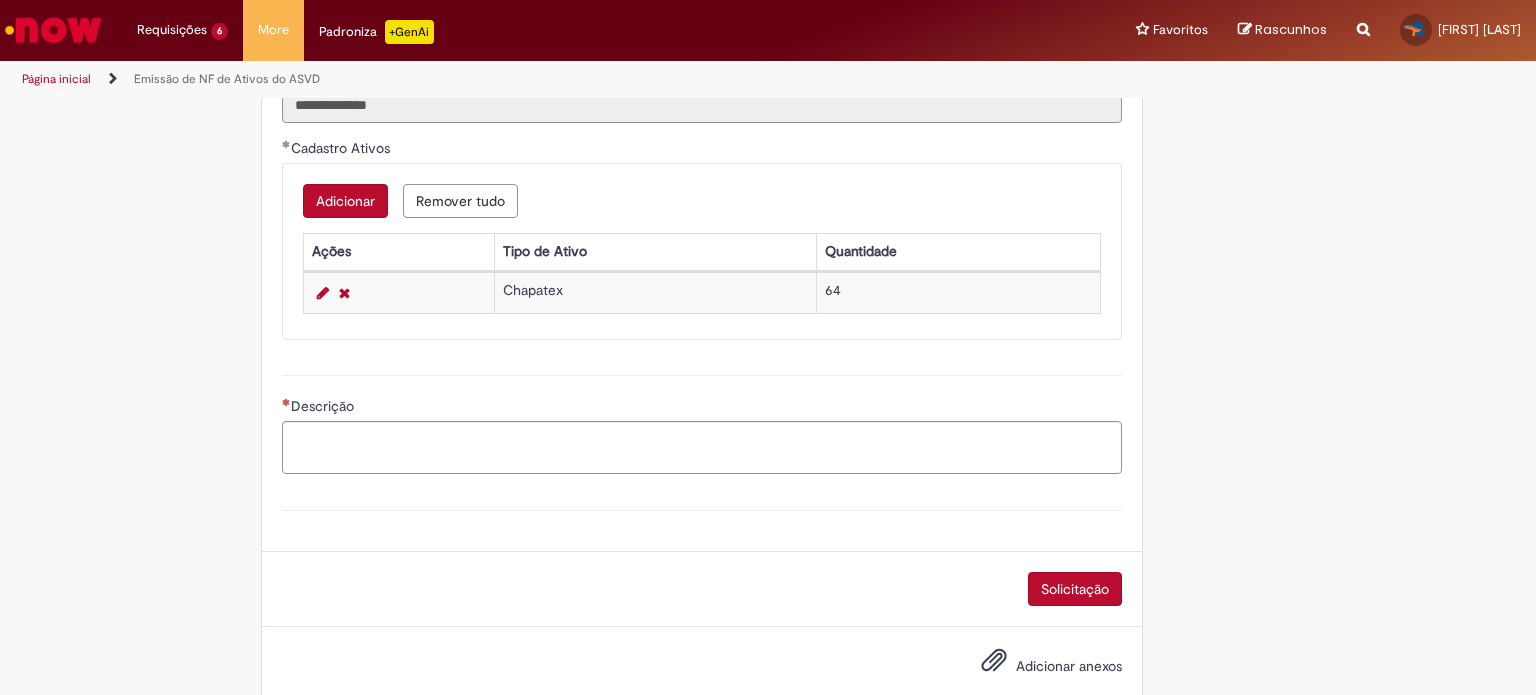 scroll, scrollTop: 982, scrollLeft: 0, axis: vertical 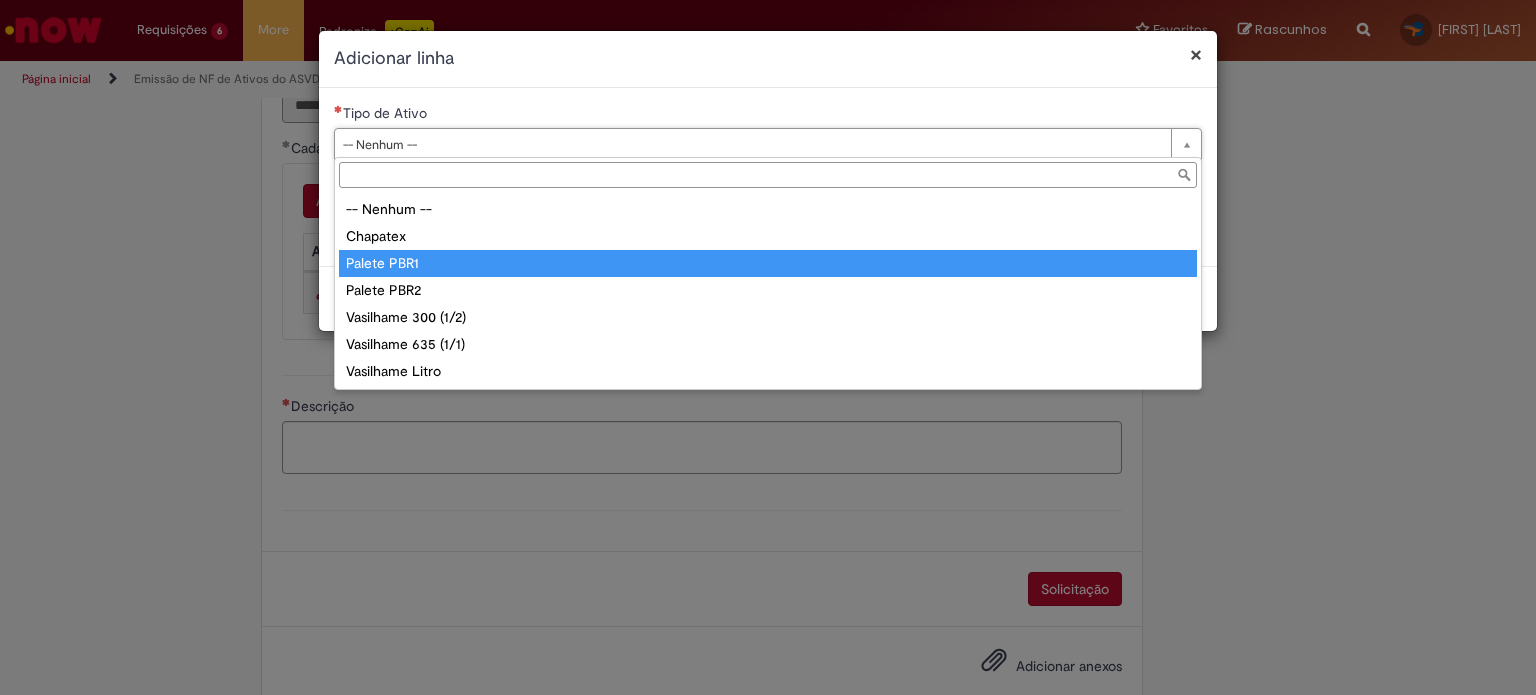 type on "**********" 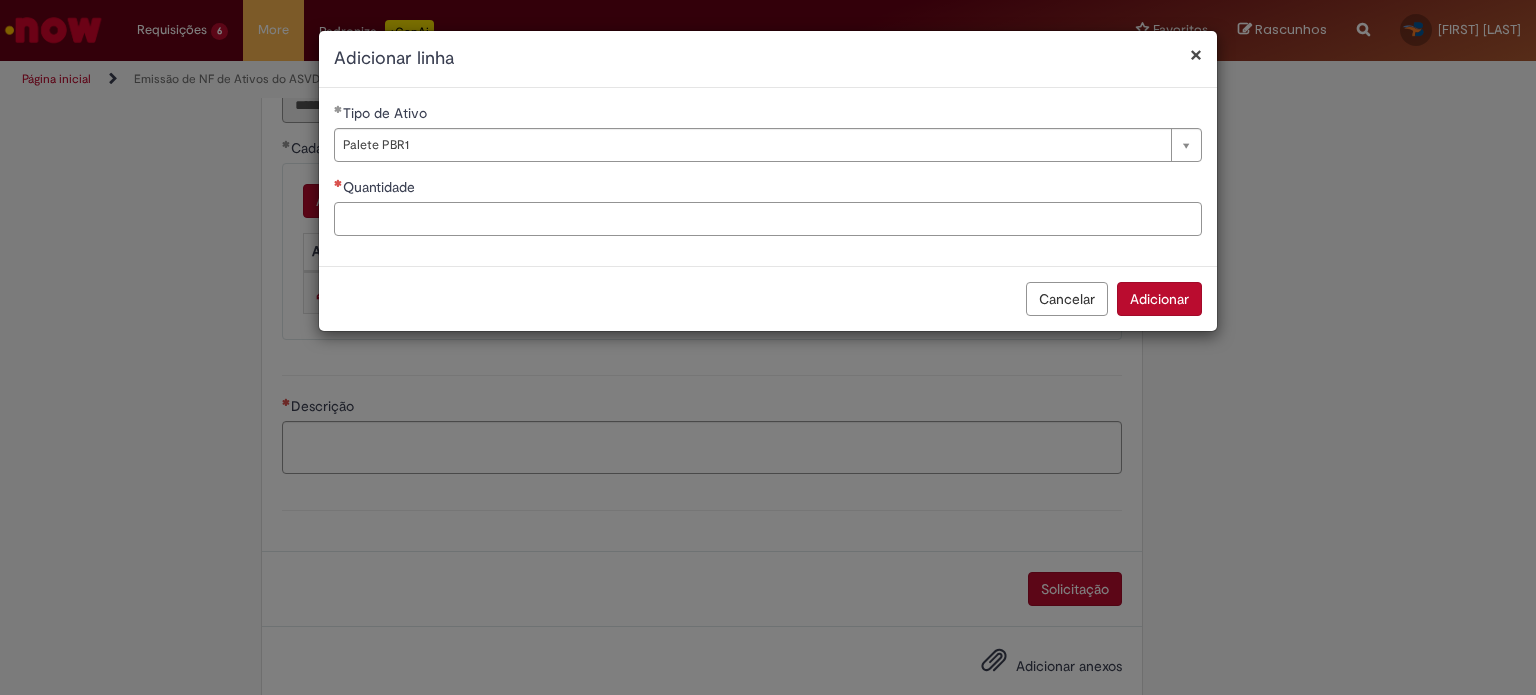 click on "Quantidade" at bounding box center [768, 219] 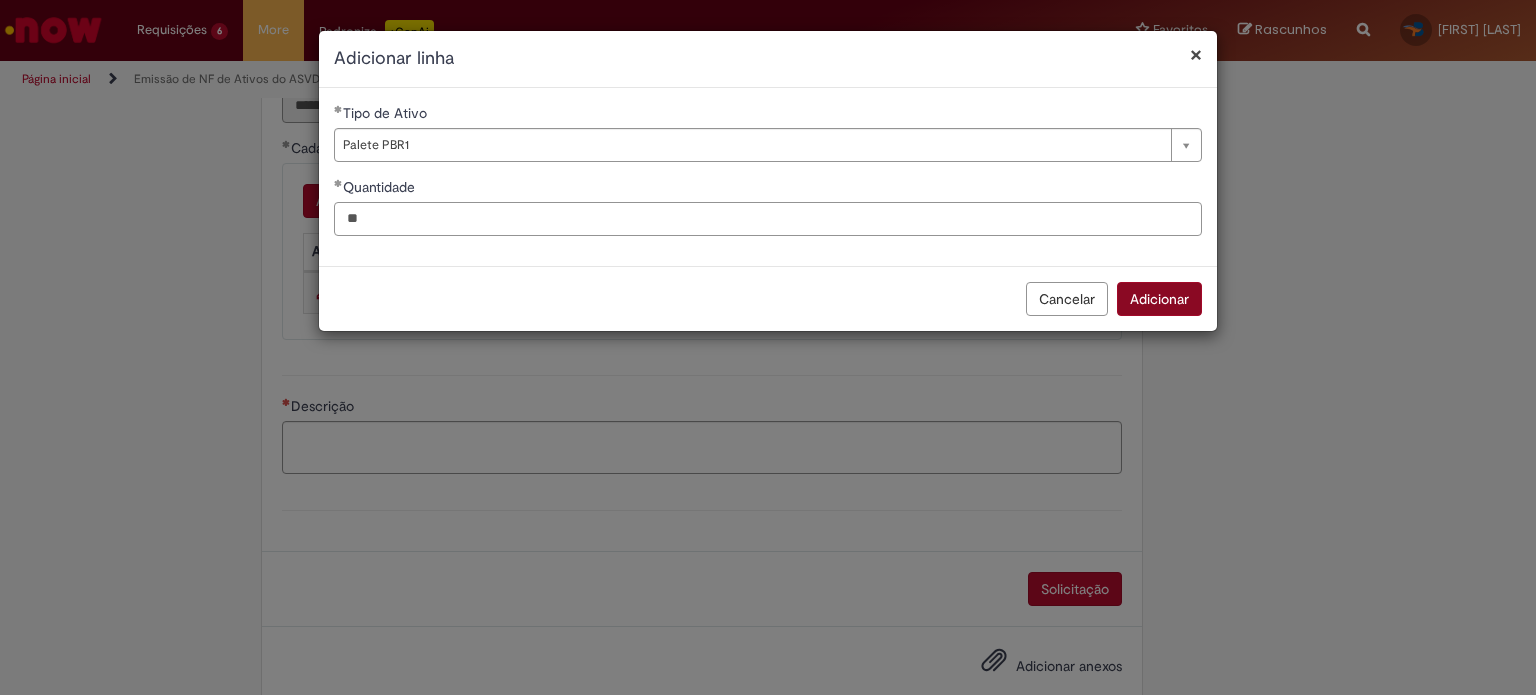 type on "**" 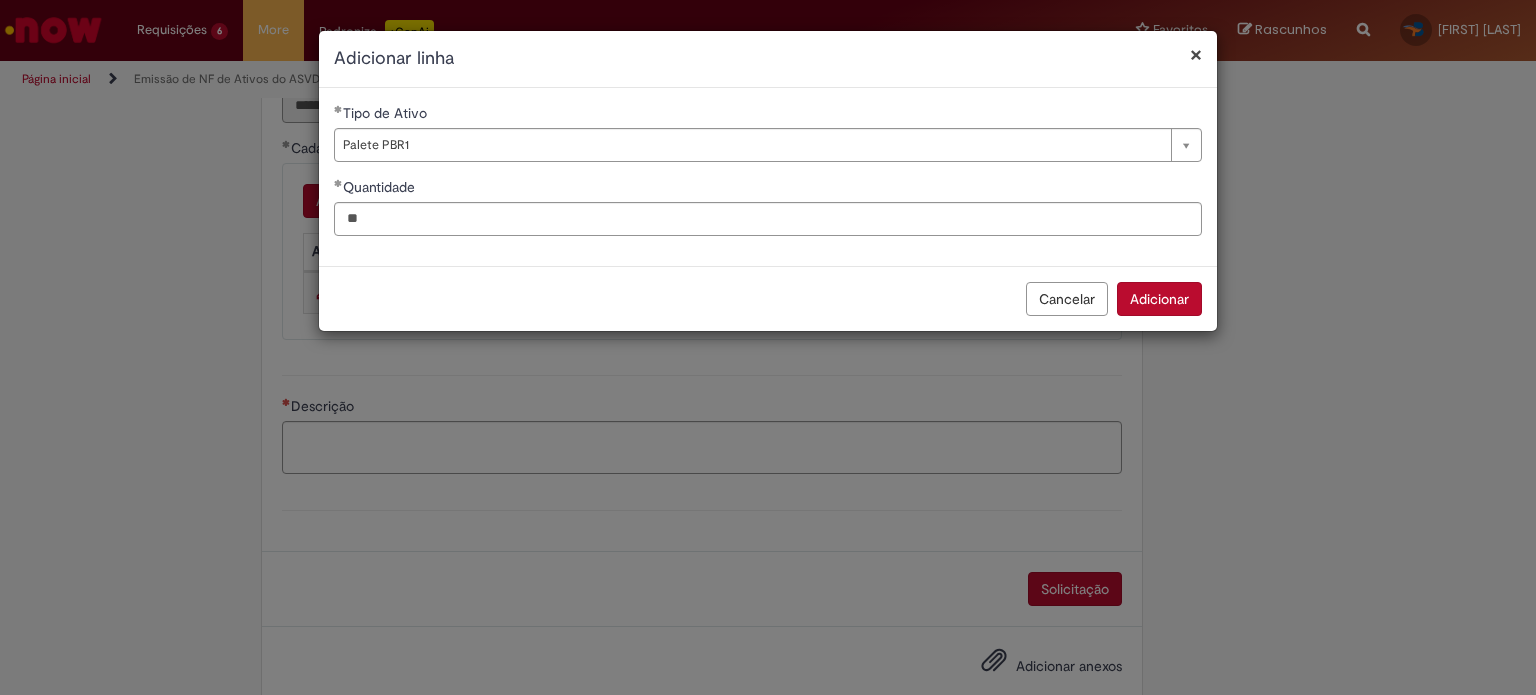 click on "Adicionar" at bounding box center (1159, 299) 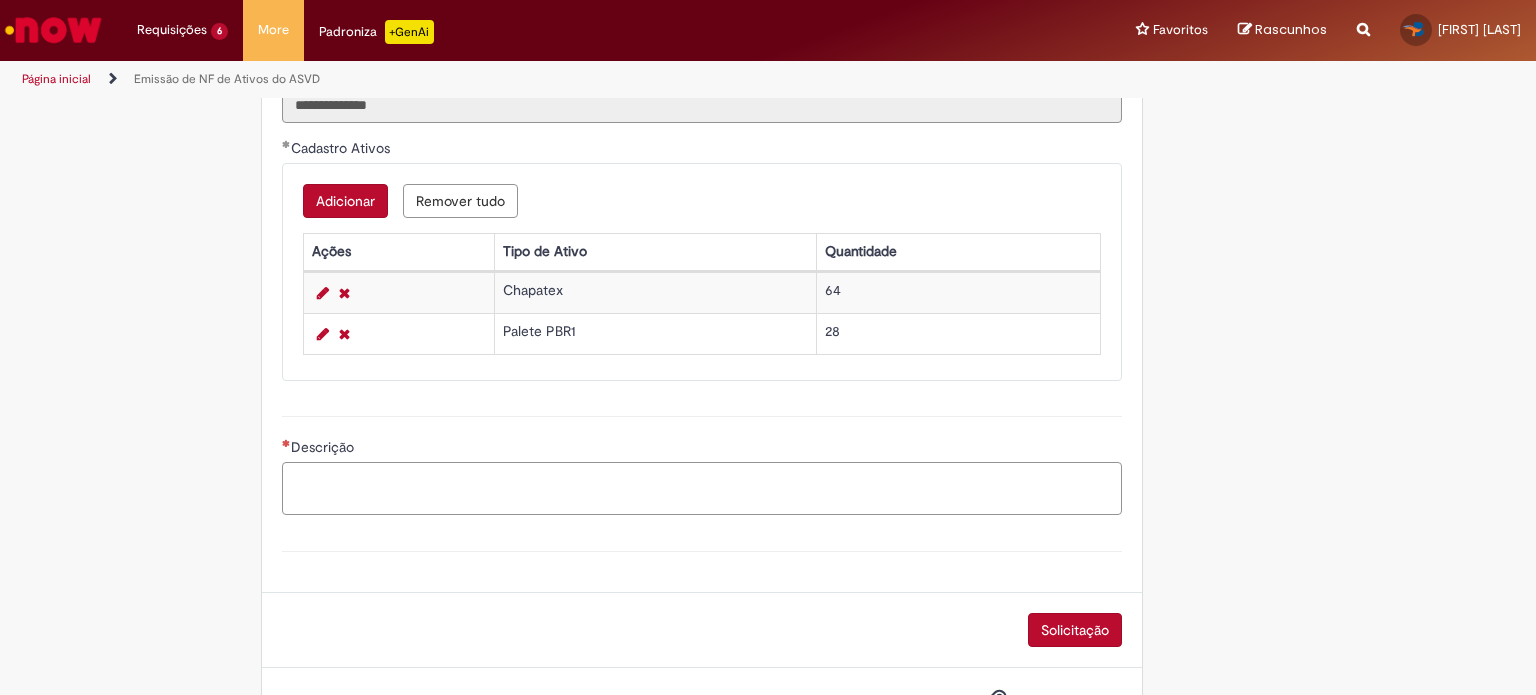 click on "Descrição" at bounding box center (702, 489) 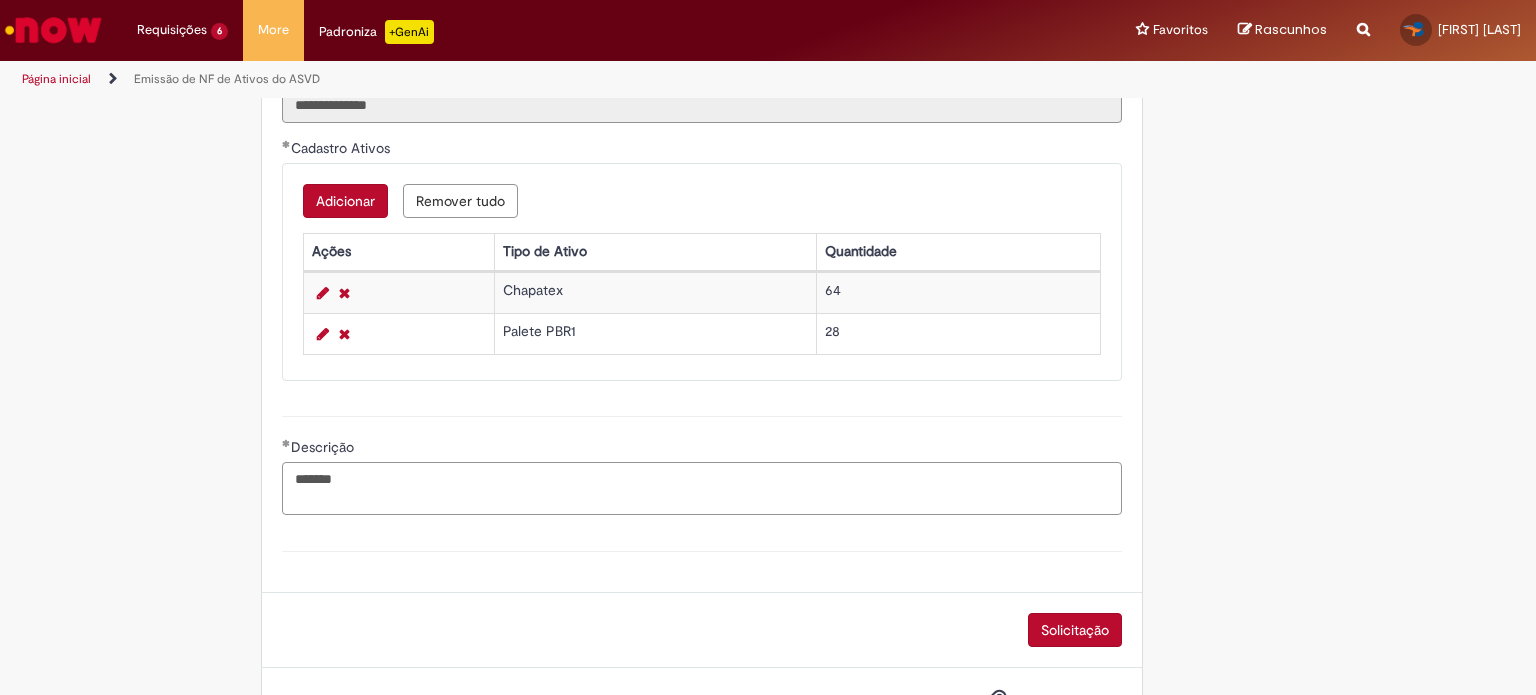 type on "*******" 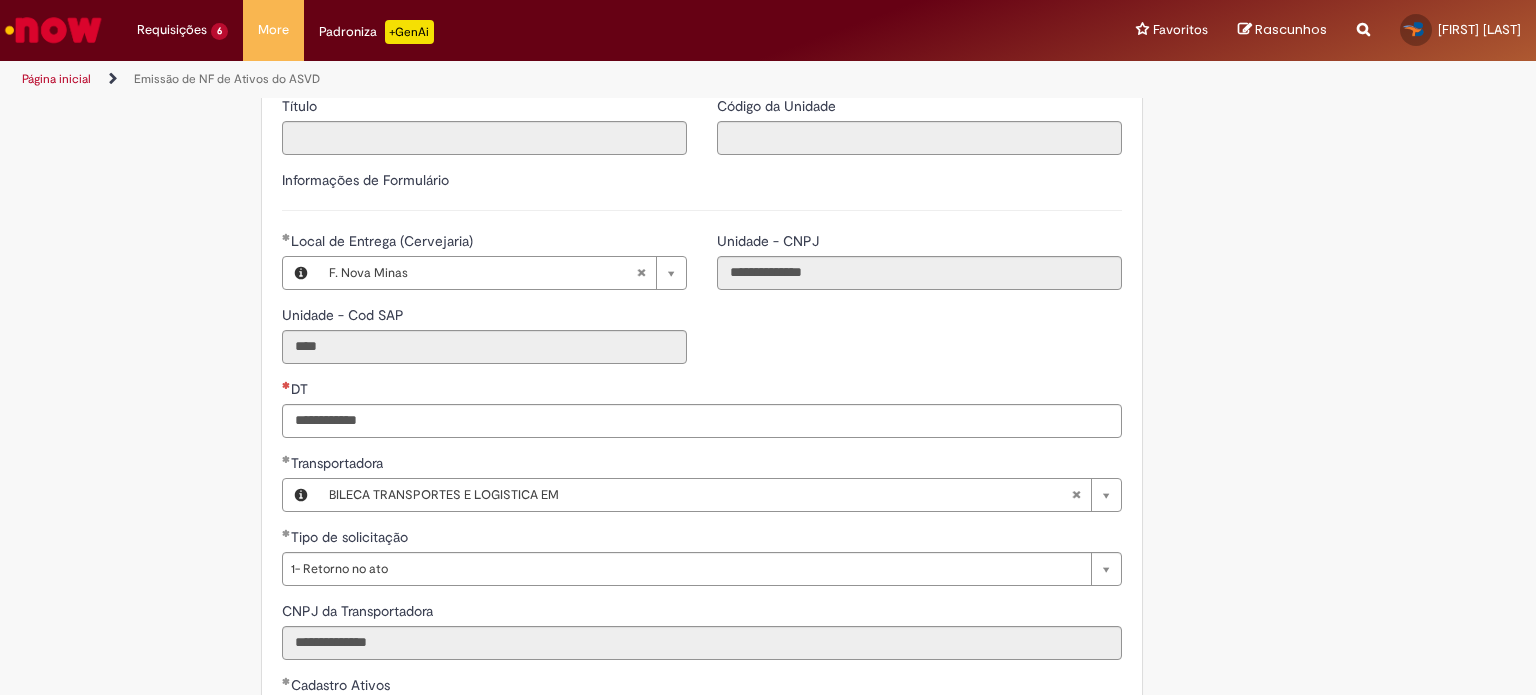 scroll, scrollTop: 422, scrollLeft: 0, axis: vertical 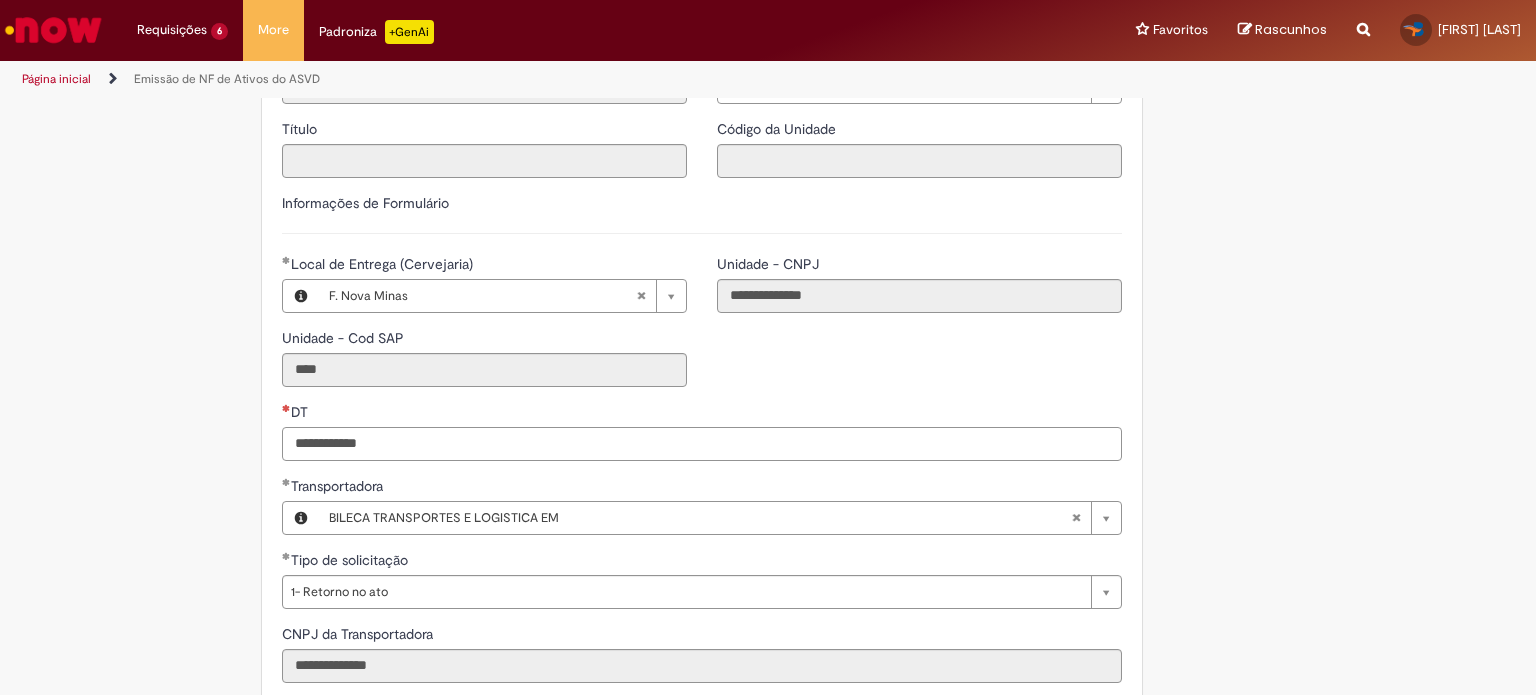 click on "DT" at bounding box center [702, 444] 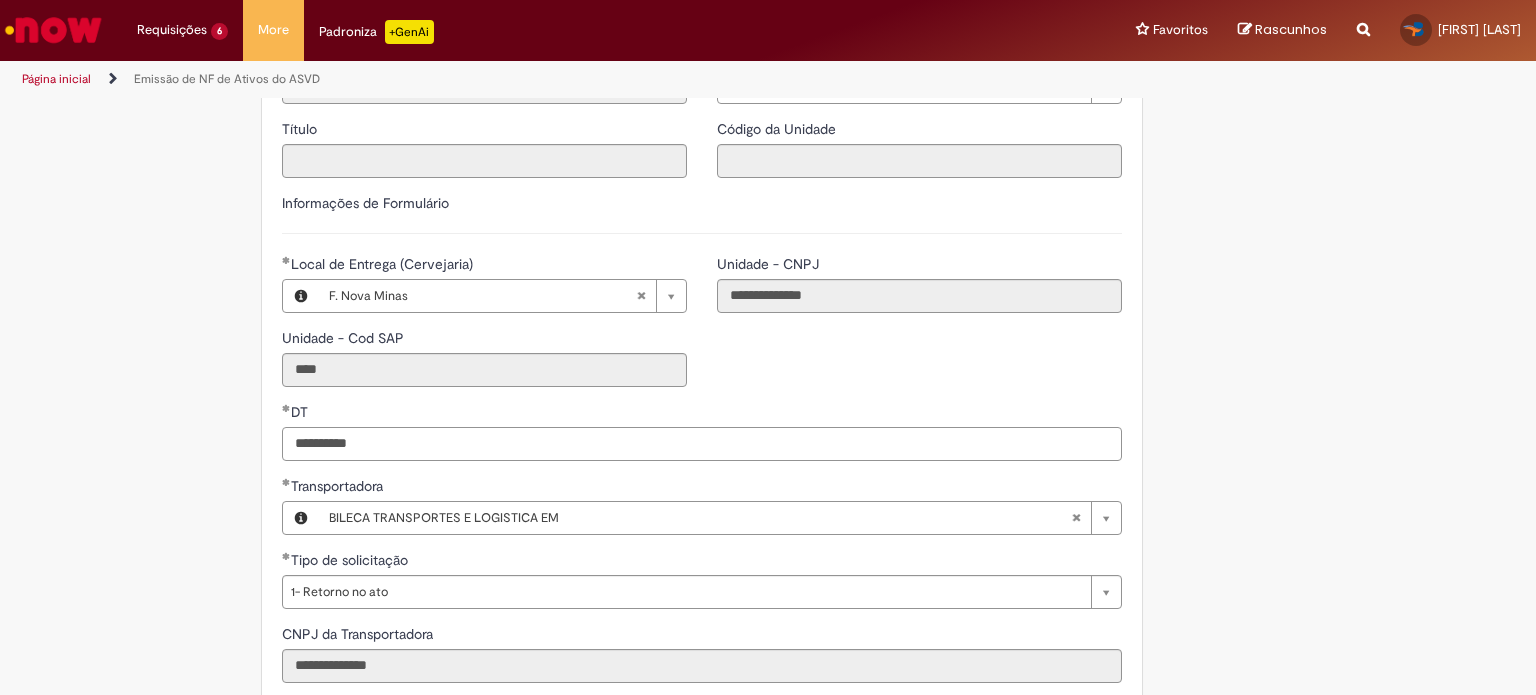 type on "**********" 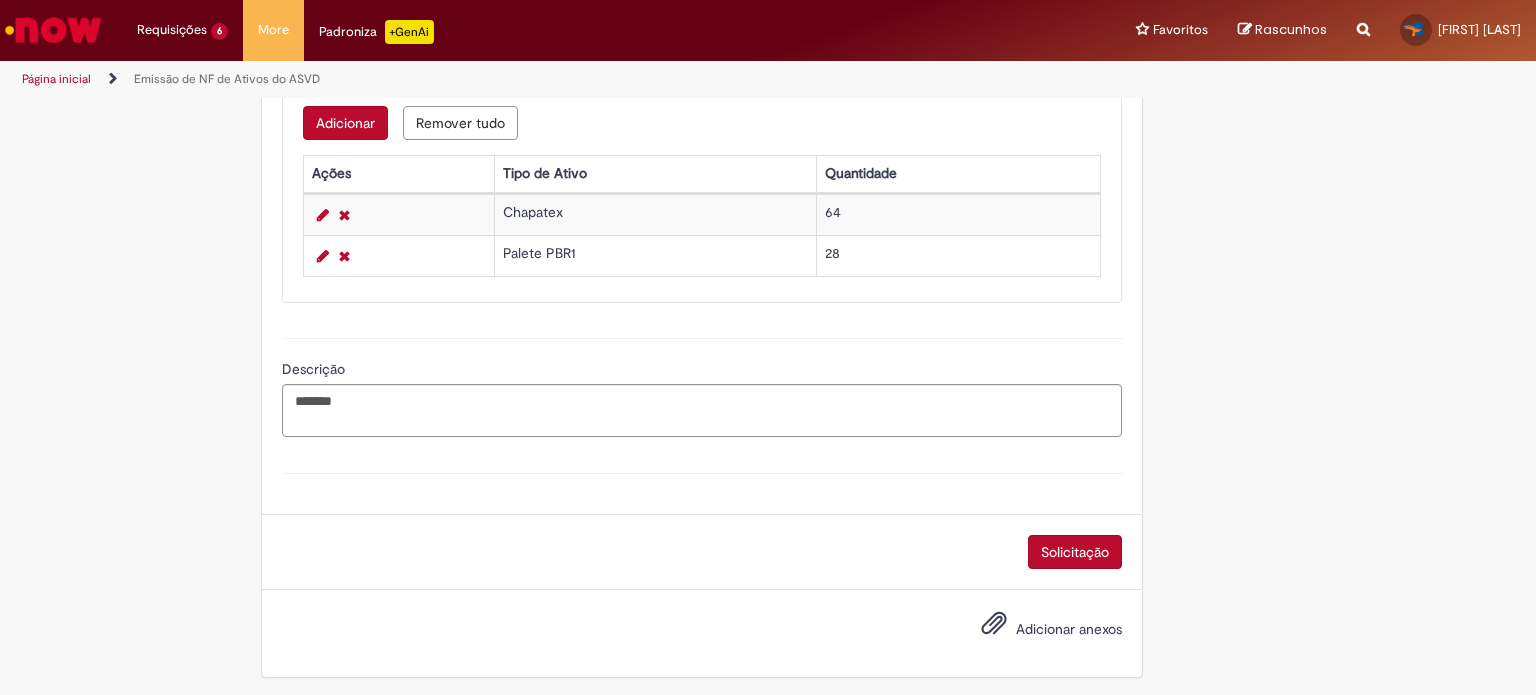 scroll, scrollTop: 1060, scrollLeft: 0, axis: vertical 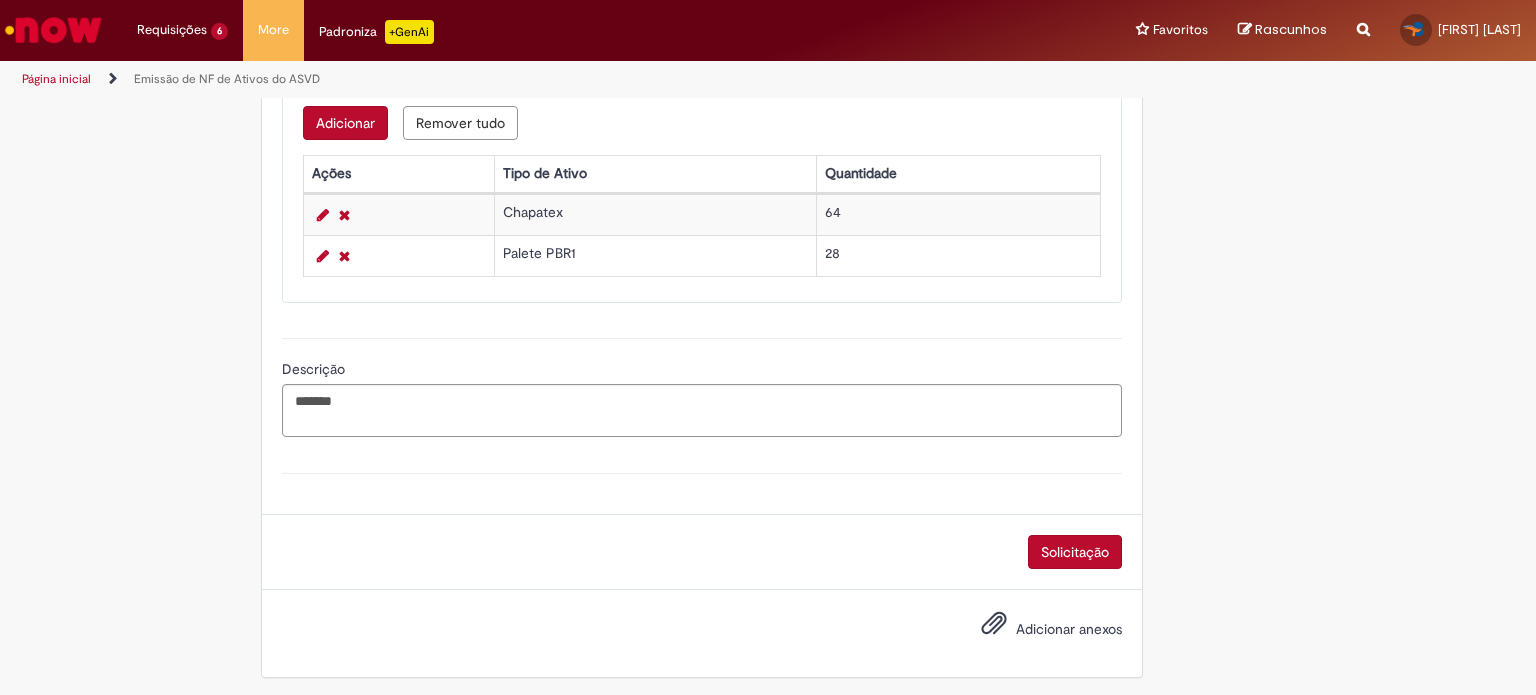 click on "Solicitação" at bounding box center [1075, 552] 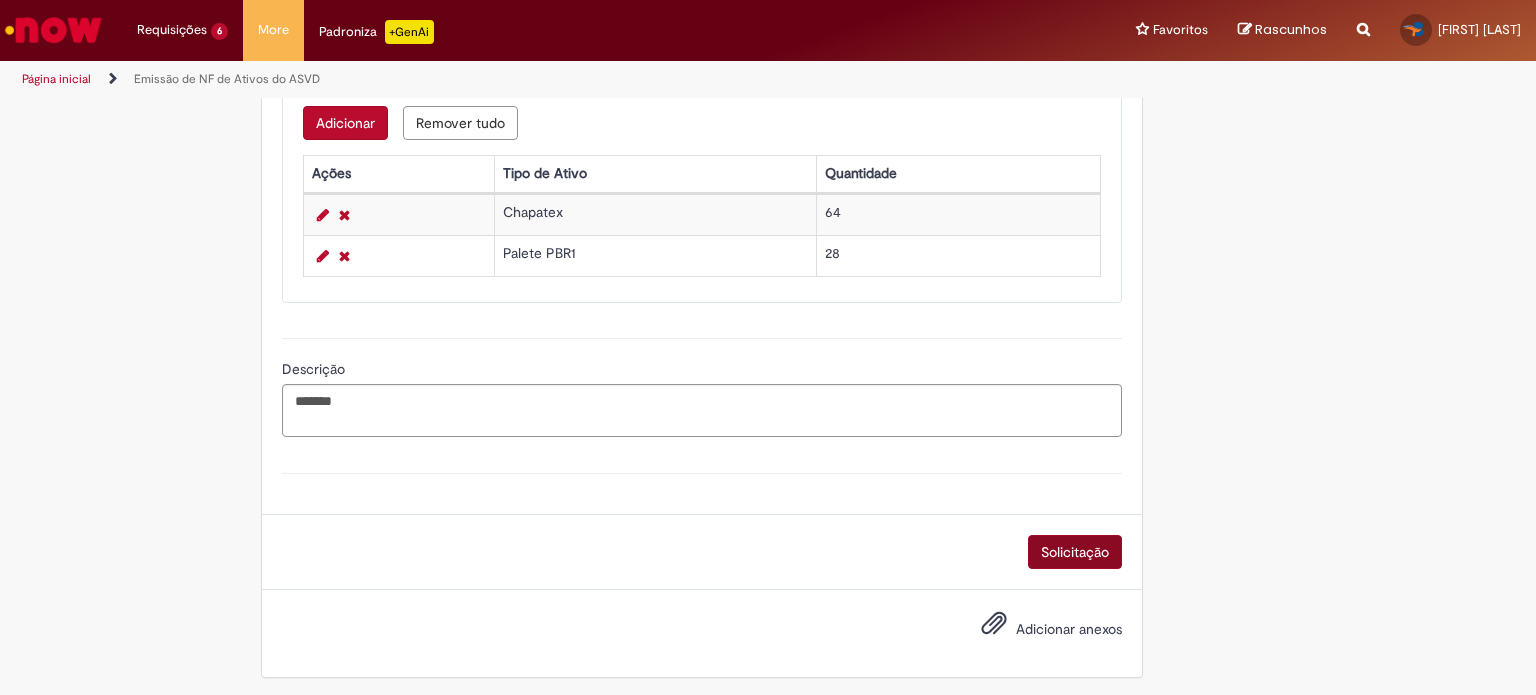 scroll, scrollTop: 1015, scrollLeft: 0, axis: vertical 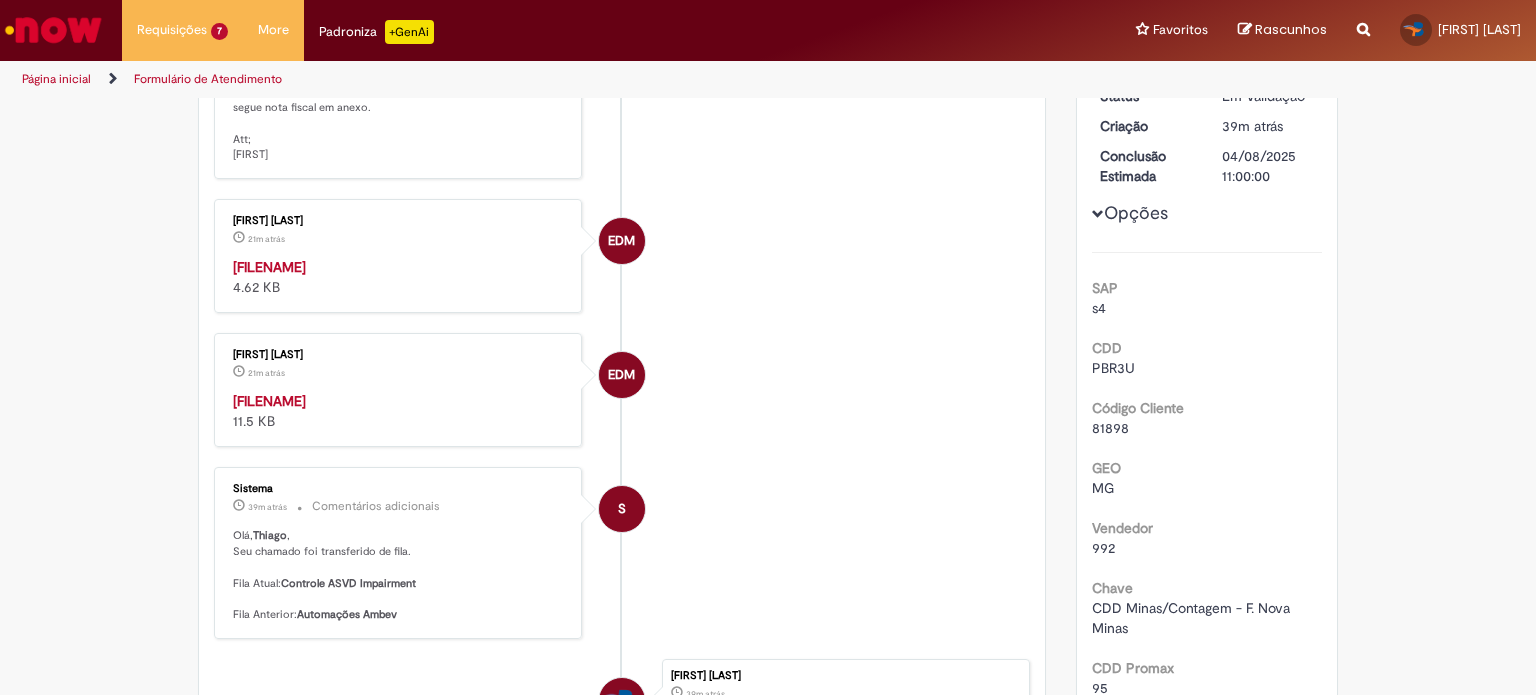 click on "[FILENAME]" at bounding box center (269, 401) 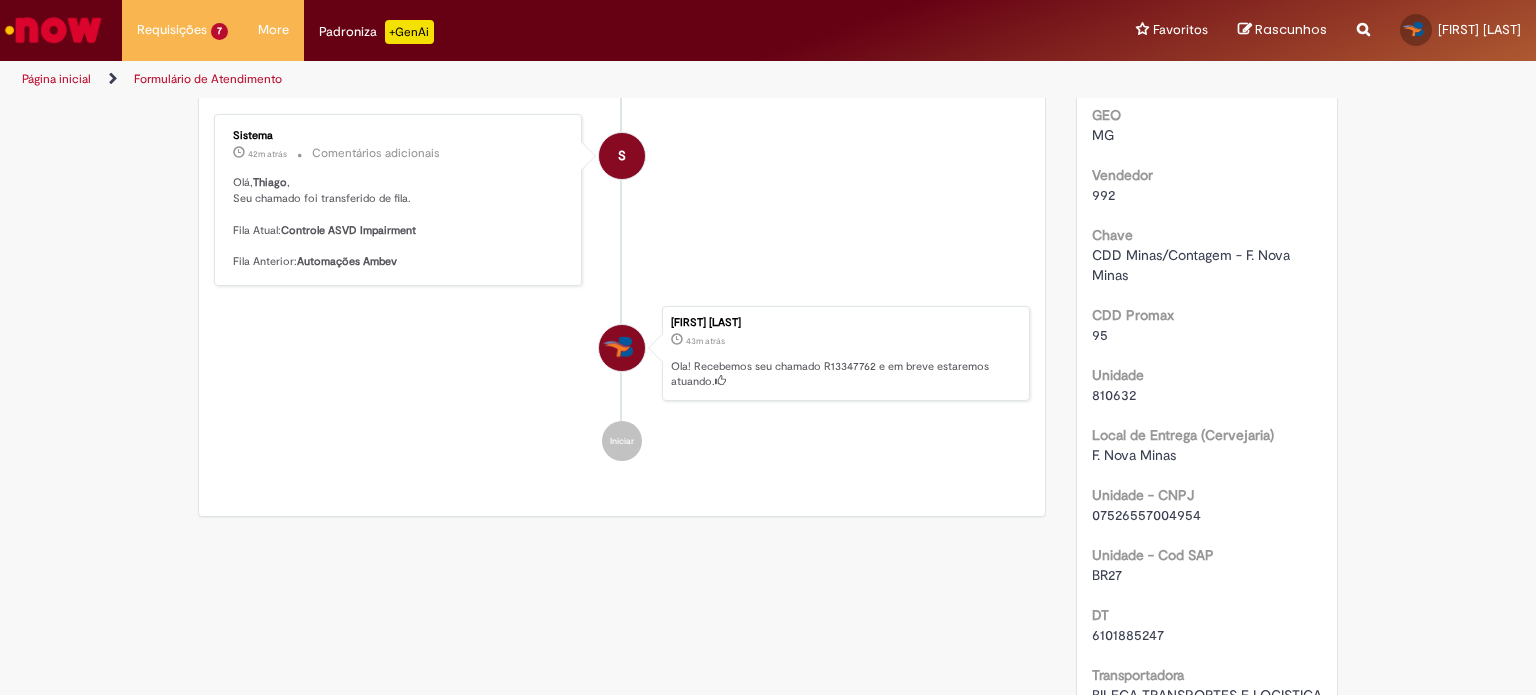 scroll, scrollTop: 692, scrollLeft: 0, axis: vertical 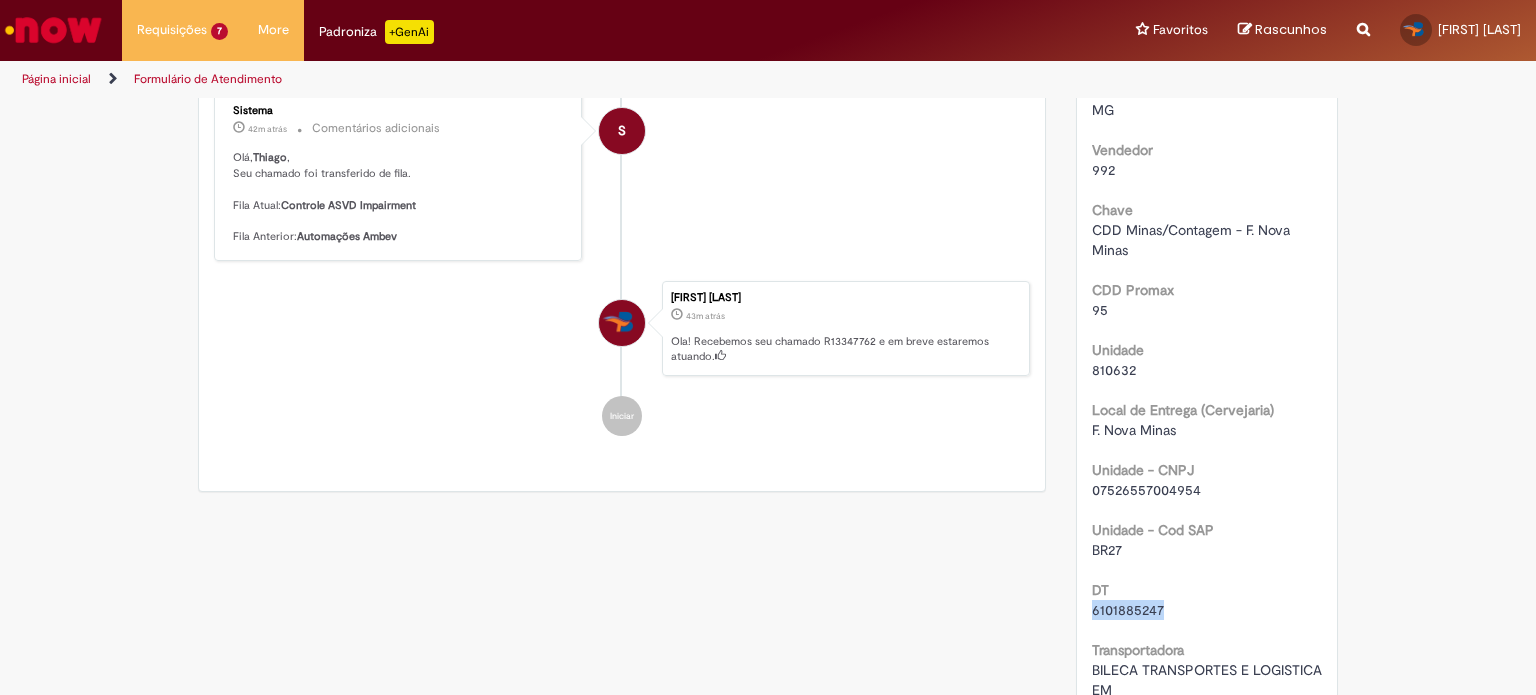 drag, startPoint x: 1160, startPoint y: 601, endPoint x: 1077, endPoint y: 603, distance: 83.02409 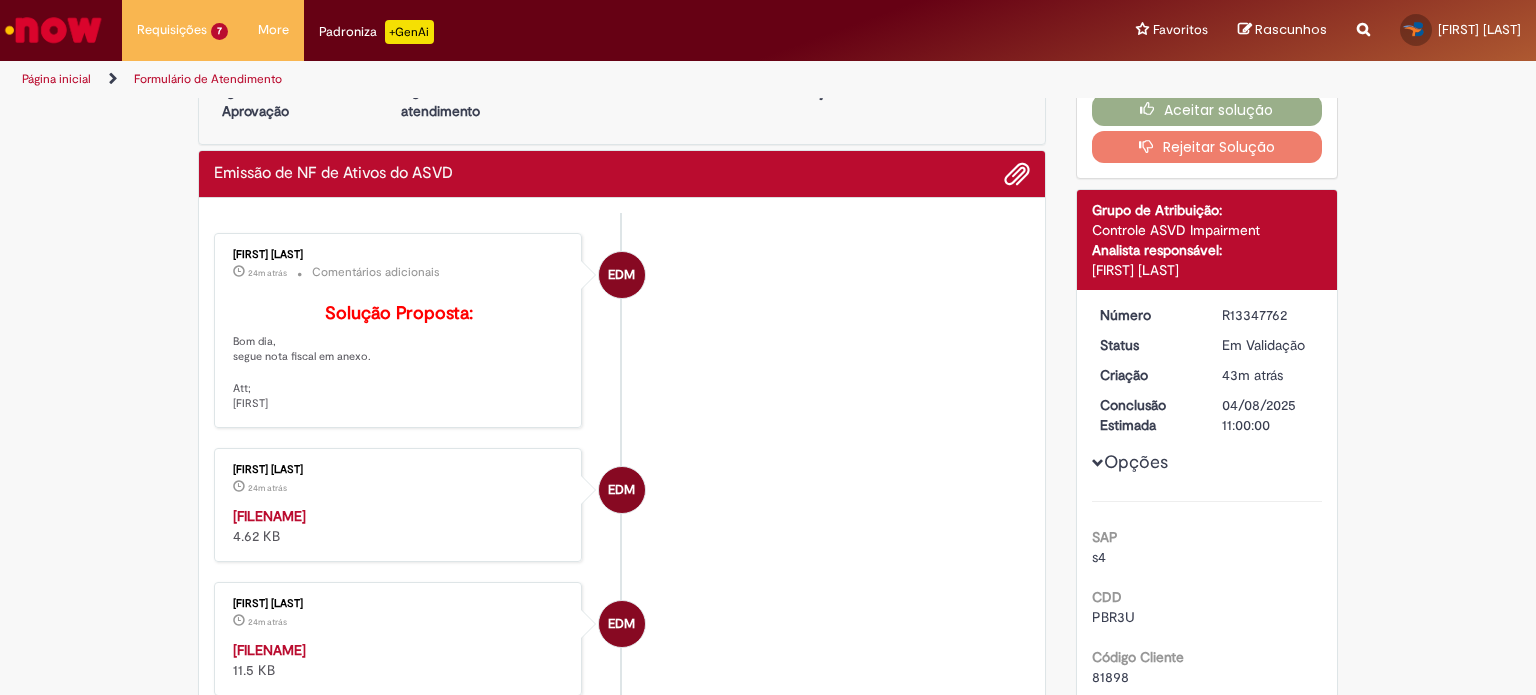 scroll, scrollTop: 0, scrollLeft: 0, axis: both 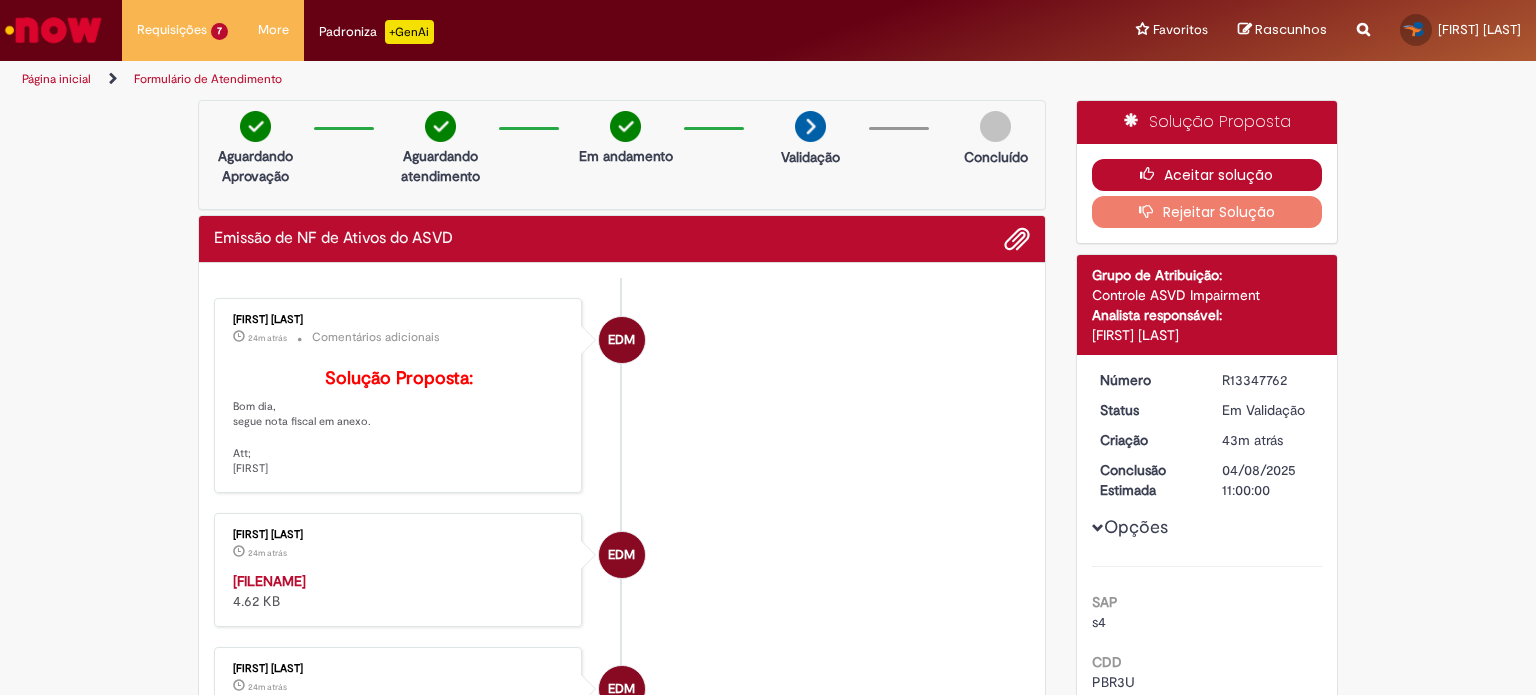 click on "Aceitar solução" at bounding box center (1207, 175) 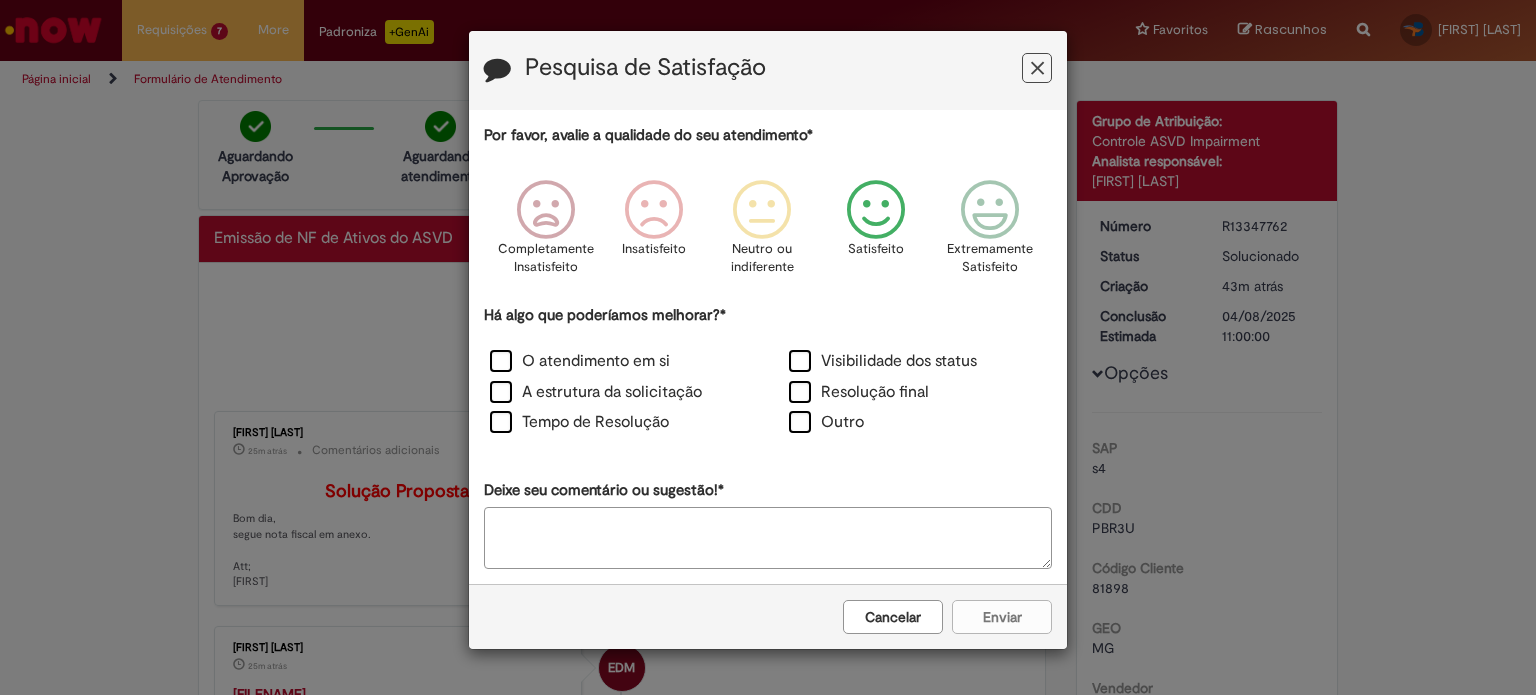 click at bounding box center [876, 210] 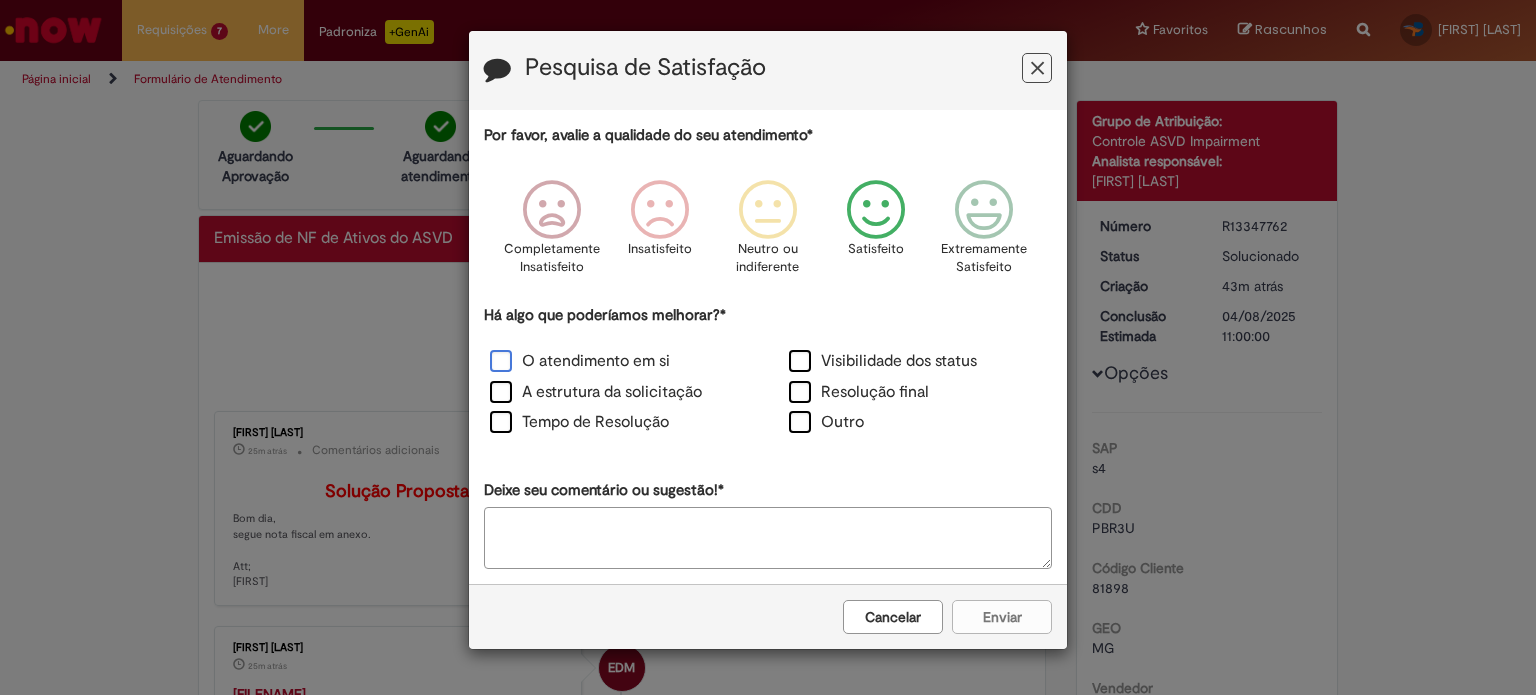 click on "O atendimento em si" at bounding box center (580, 361) 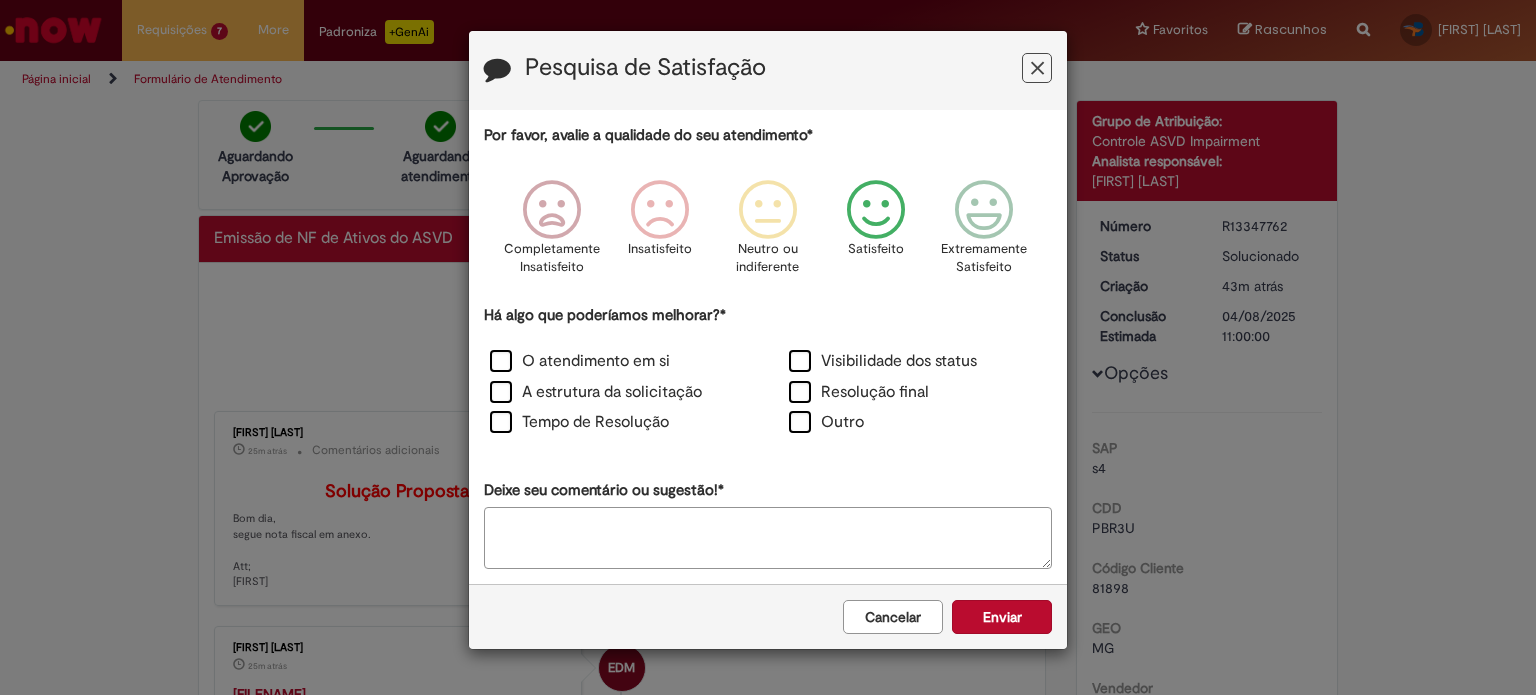 click on "Tempo de Resolução" at bounding box center [618, 424] 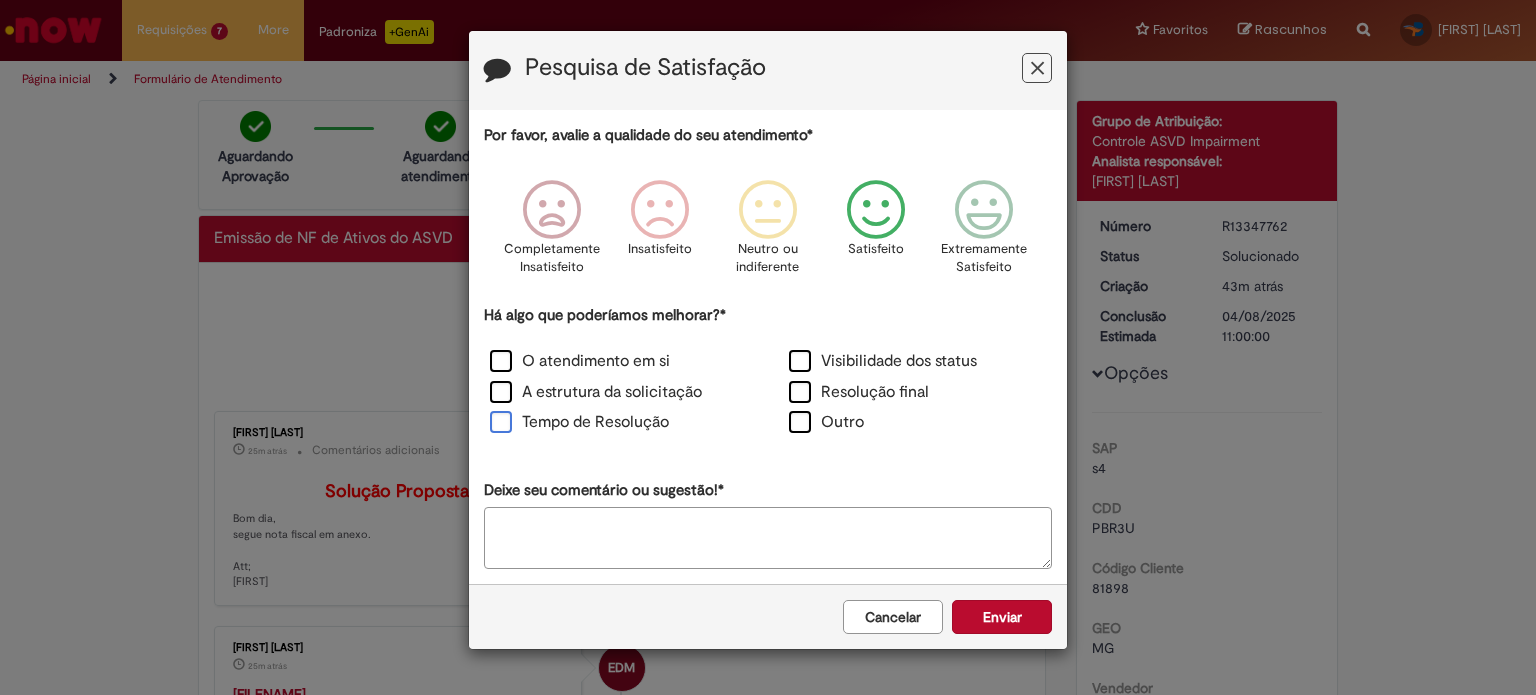 click on "Tempo de Resolução" at bounding box center (579, 422) 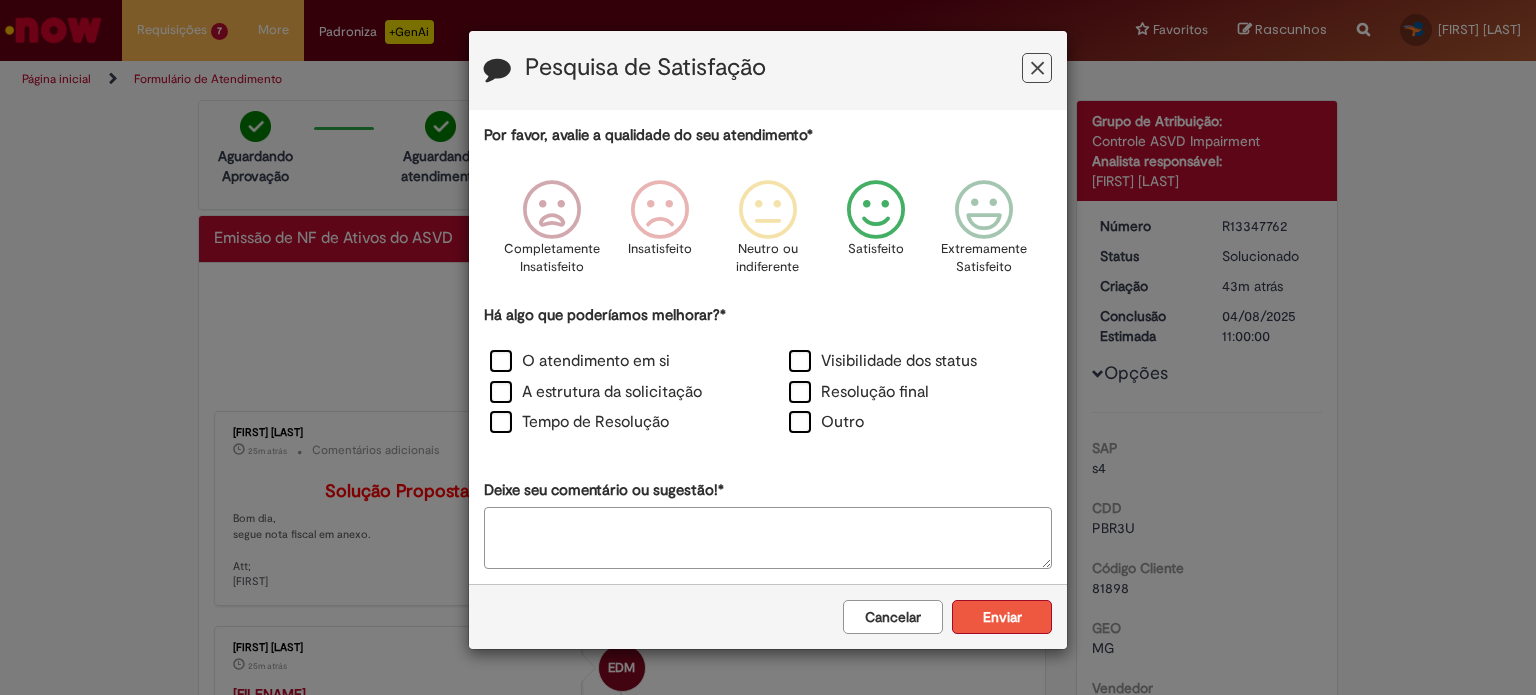 click on "Enviar" at bounding box center [1002, 617] 